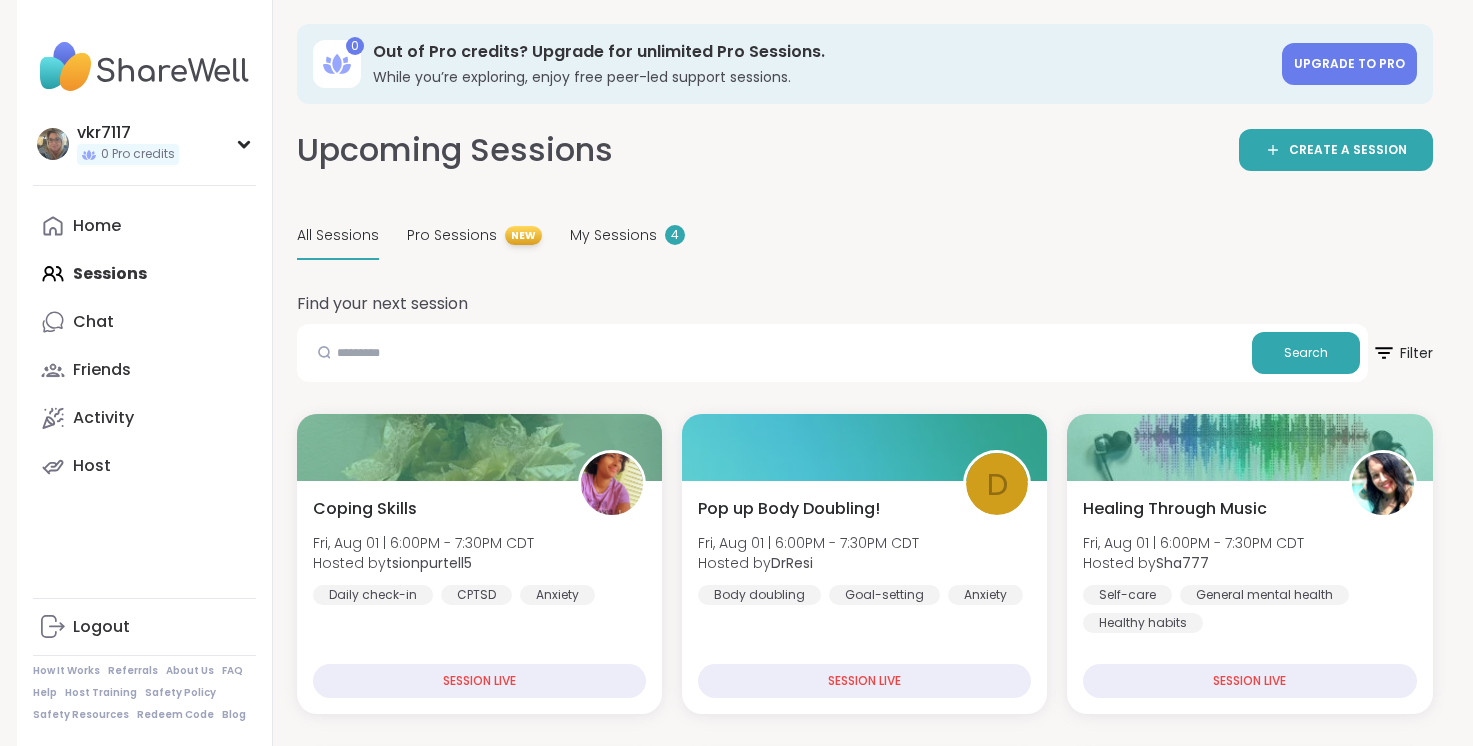 scroll, scrollTop: 1105, scrollLeft: 0, axis: vertical 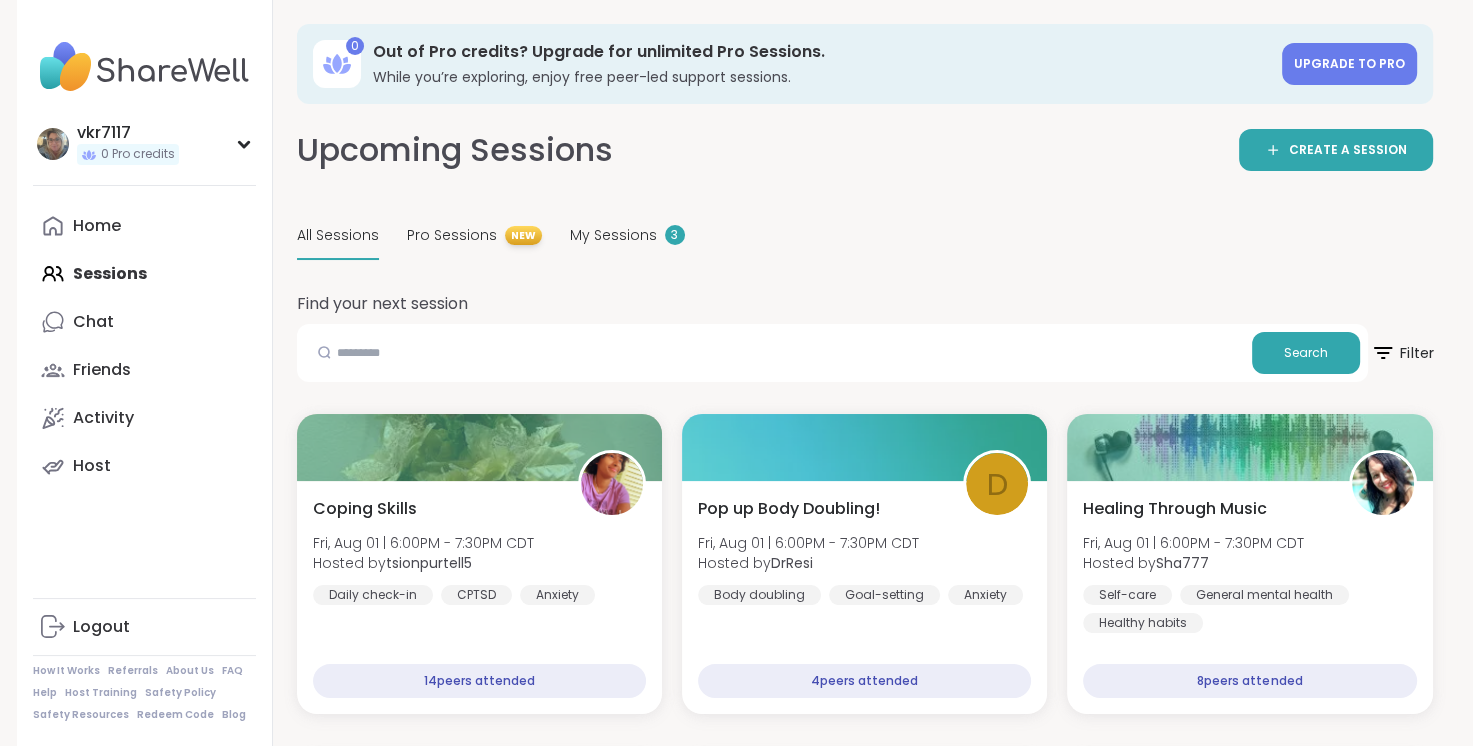 click 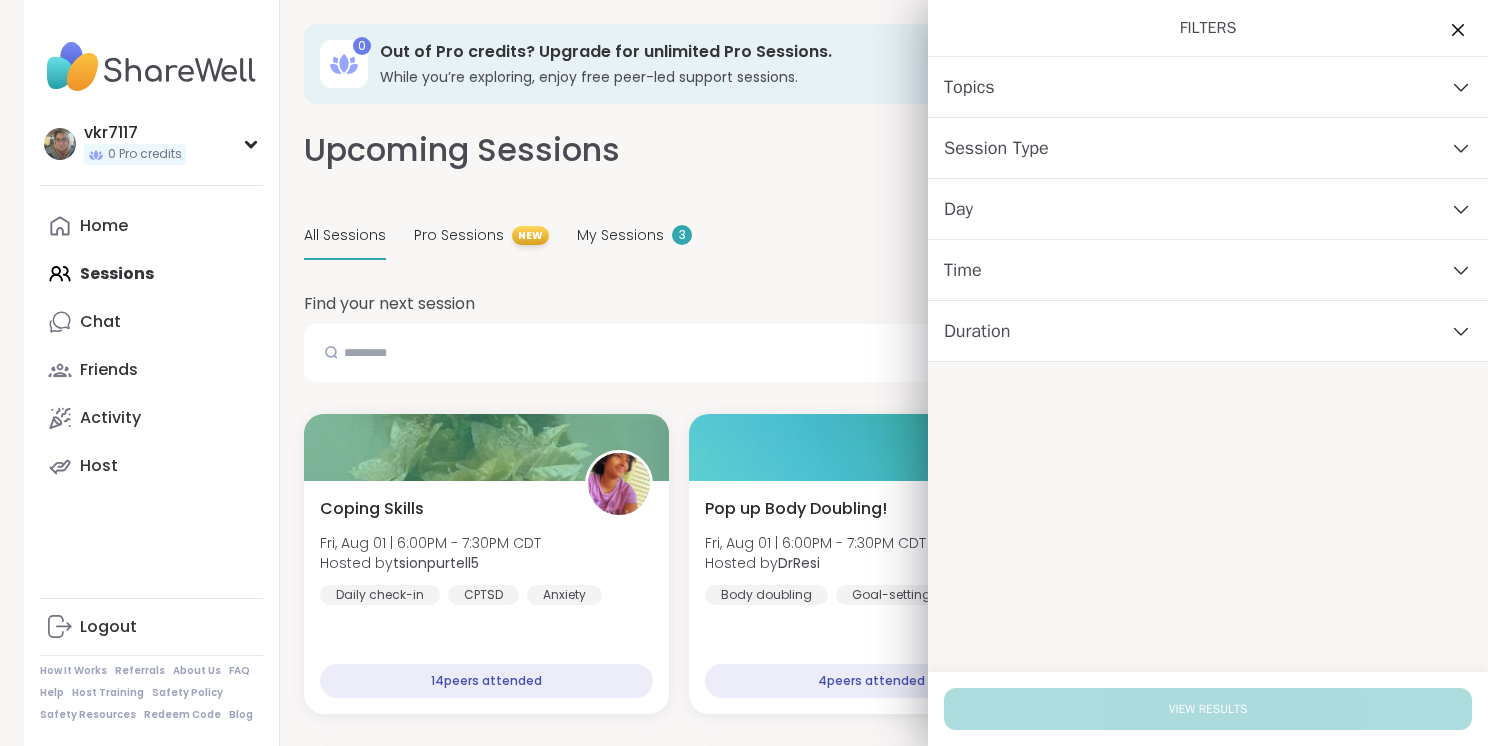 click on "Topics" at bounding box center (1208, 87) 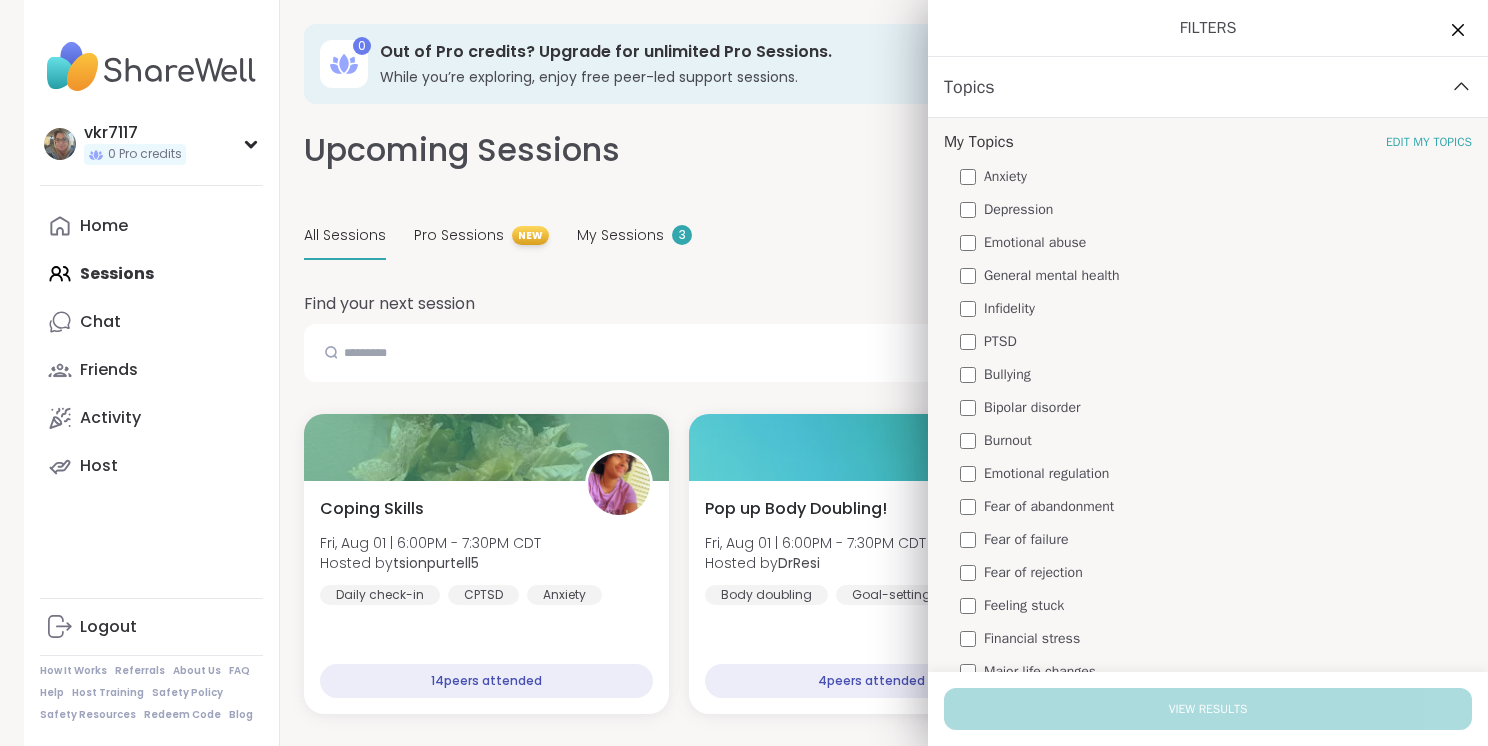 click on "Anxiety" at bounding box center (1005, 176) 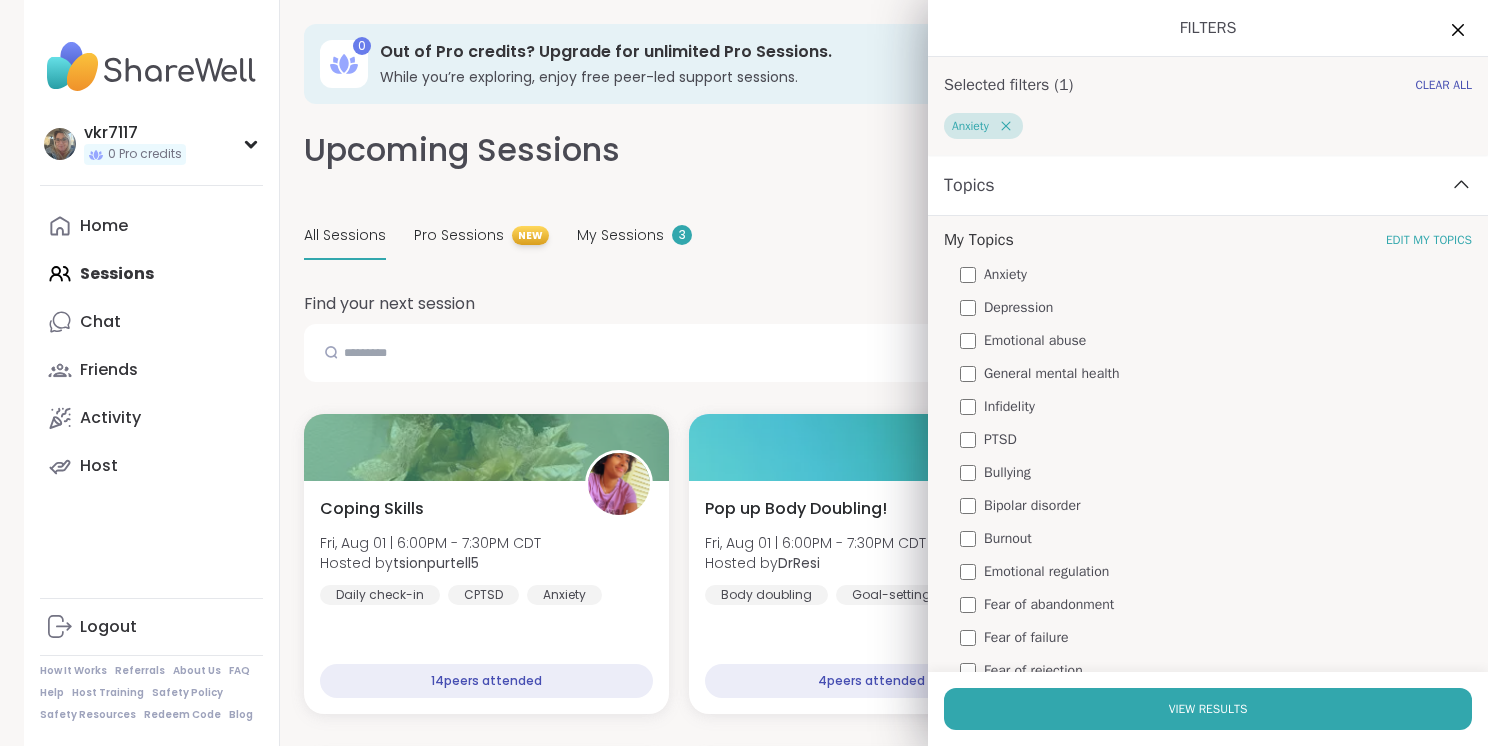 click on "Depression" at bounding box center (1018, 307) 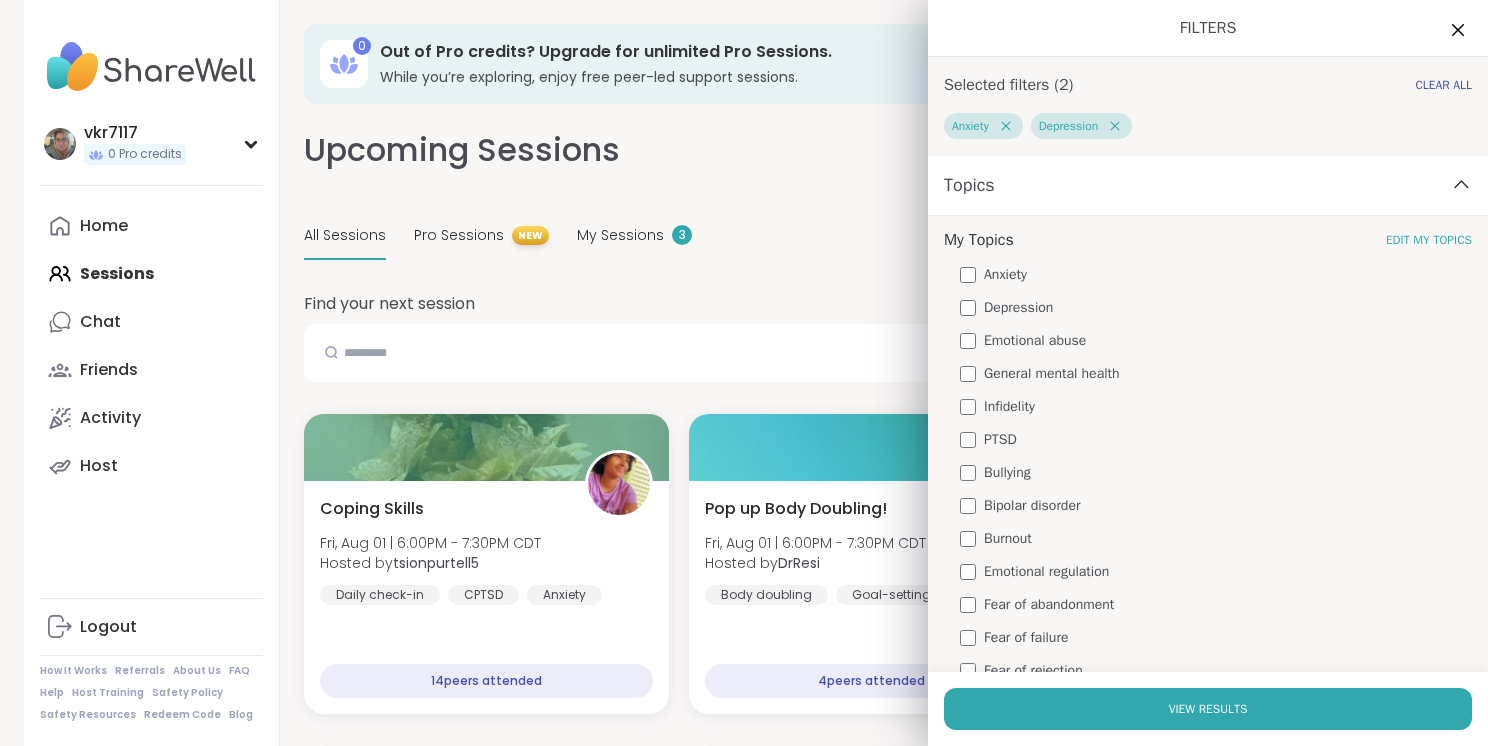 click on "Emotional abuse" at bounding box center (1035, 340) 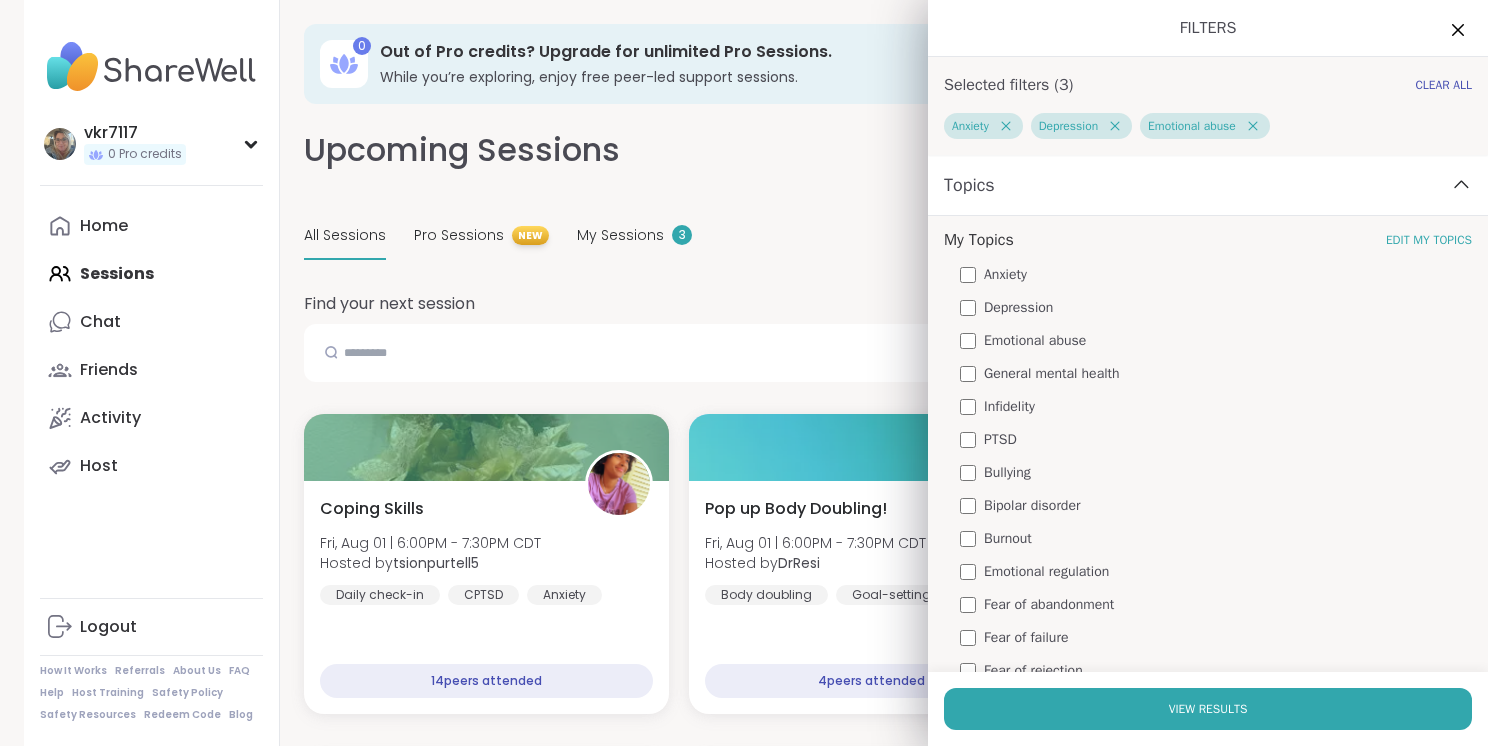 click on "Infidelity" at bounding box center (1009, 406) 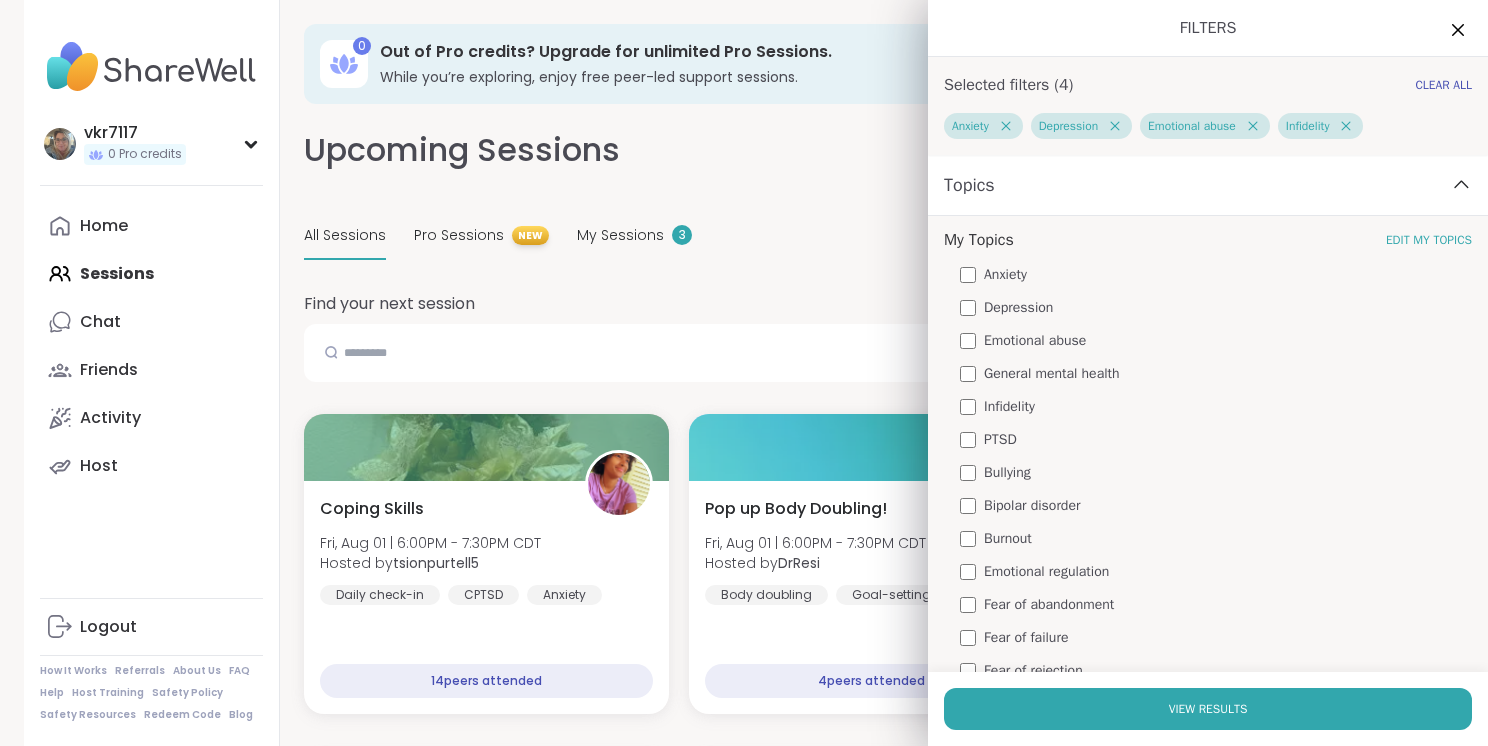 click on "PTSD" at bounding box center [1000, 439] 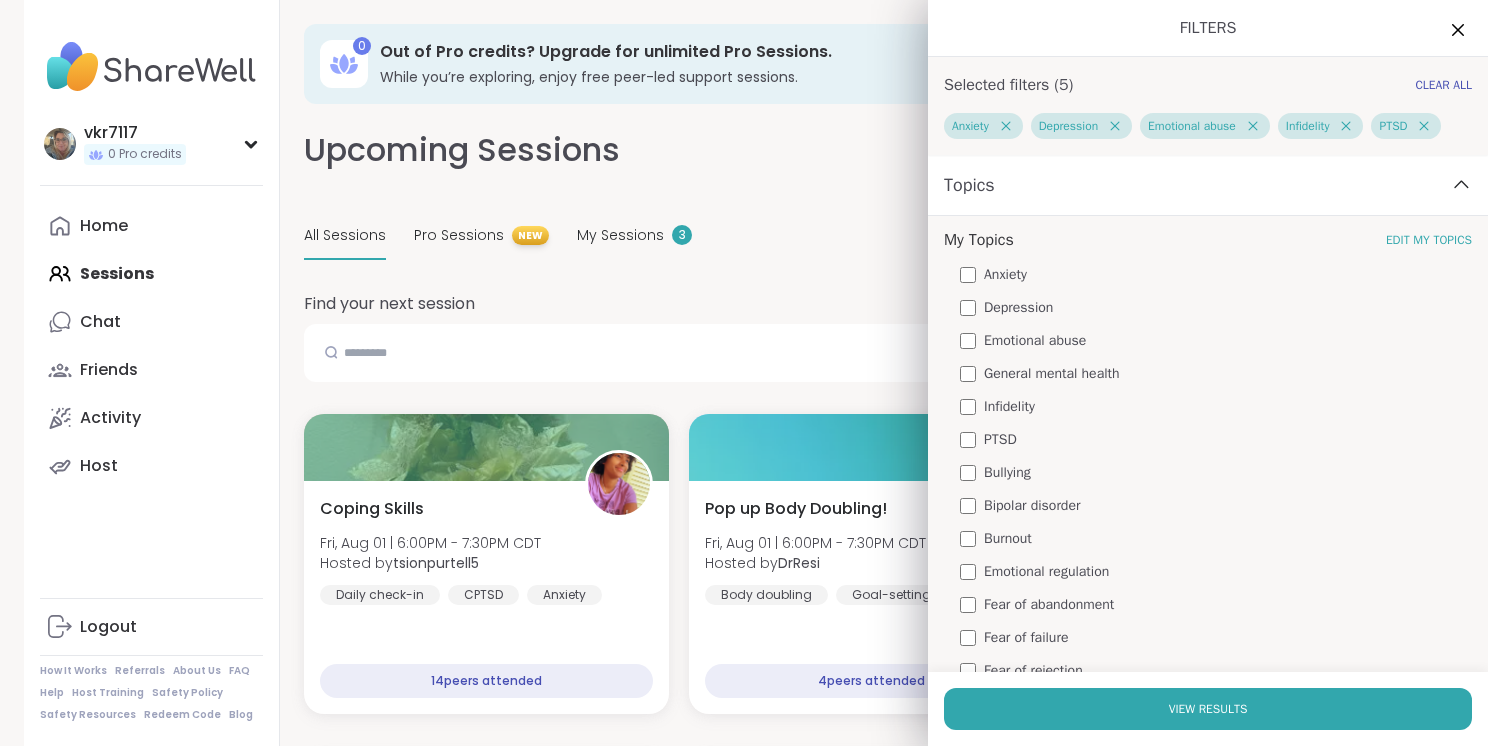 click on "Bullying" at bounding box center [1007, 472] 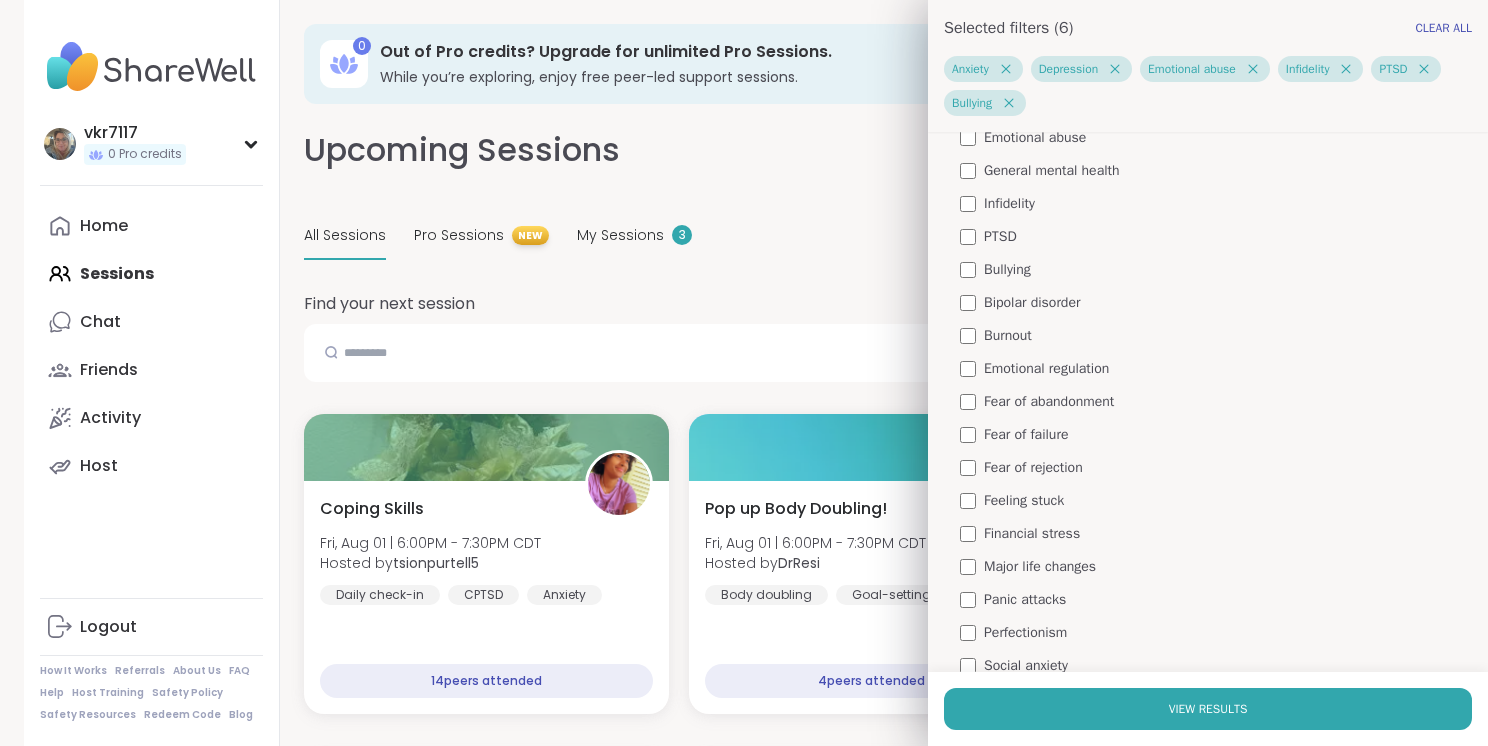 scroll, scrollTop: 240, scrollLeft: 0, axis: vertical 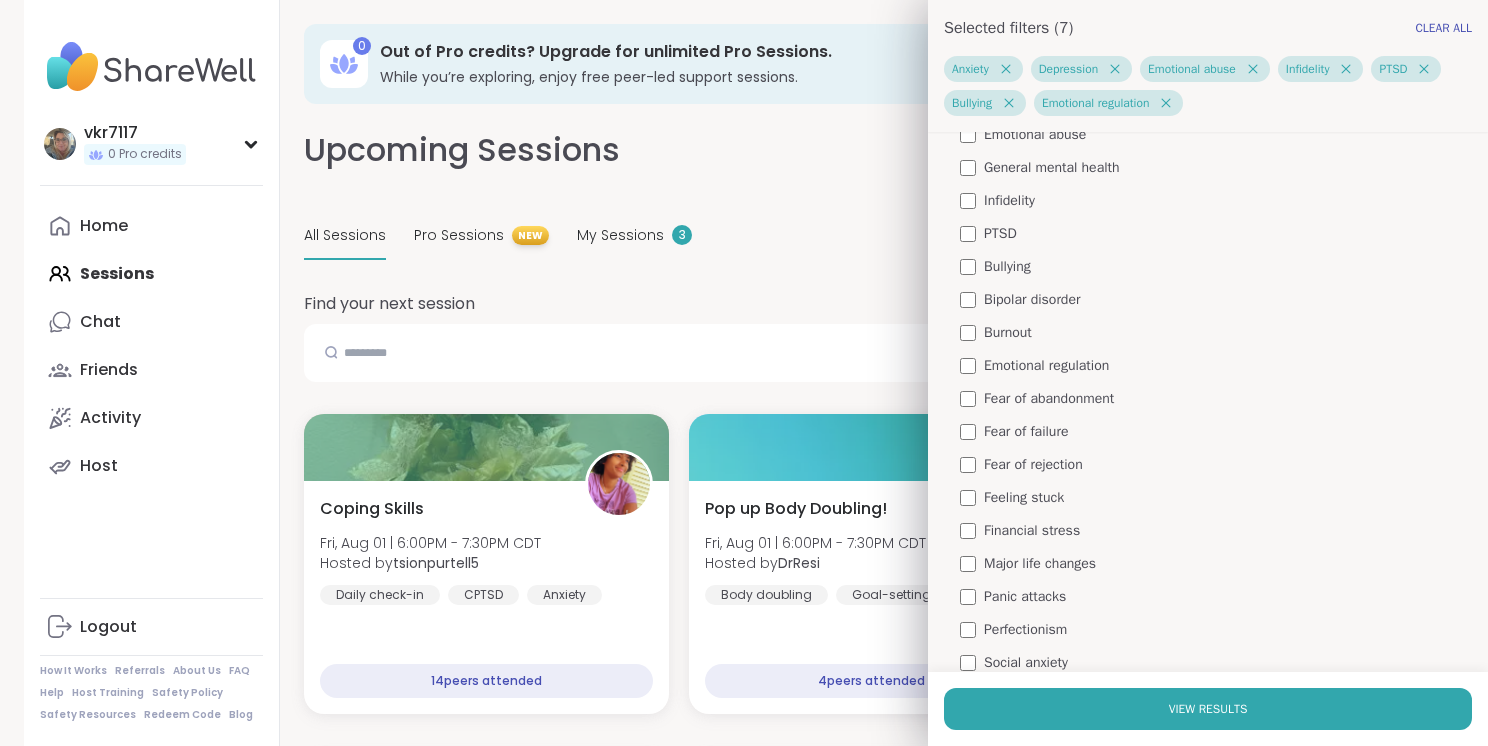click on "Fear of failure" at bounding box center (1026, 431) 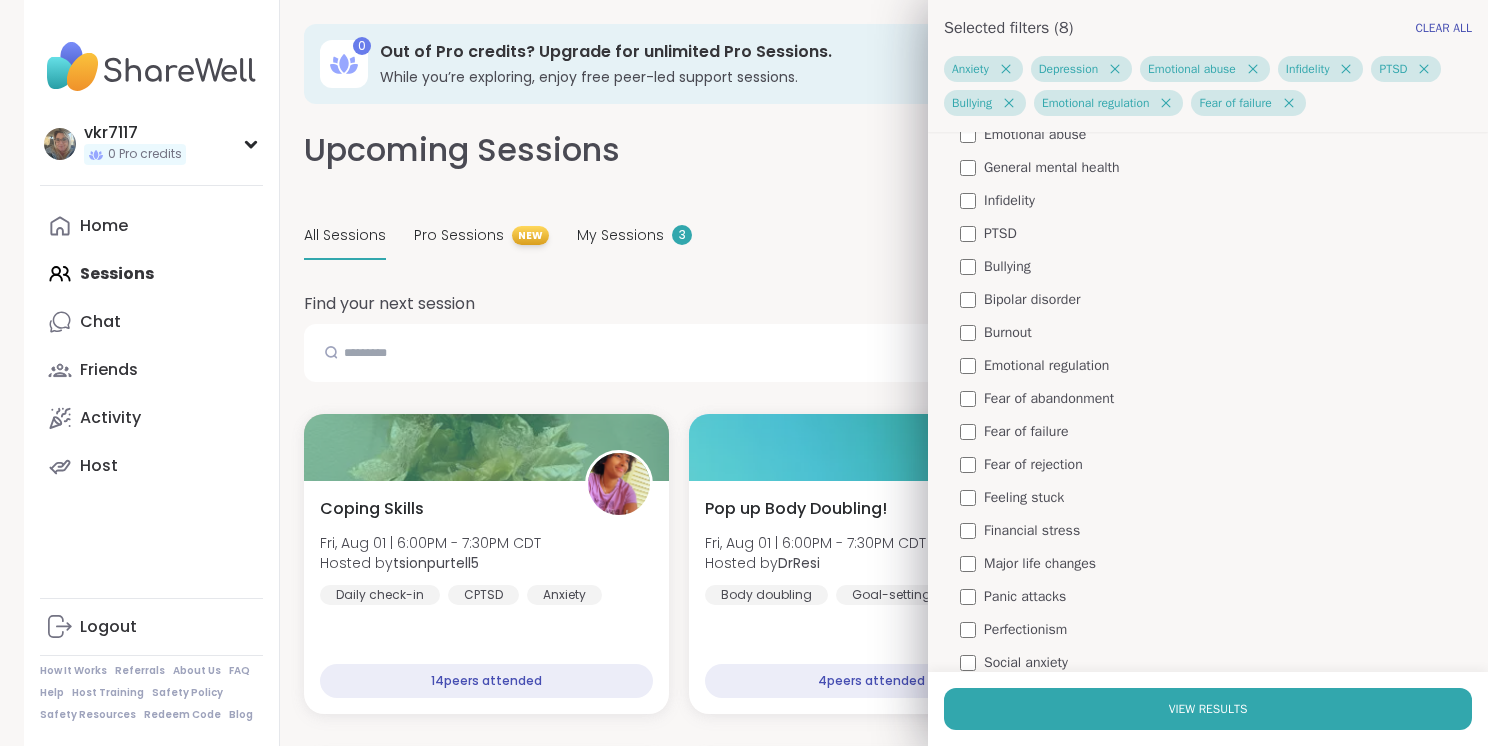 click on "Feeling stuck" at bounding box center [1024, 497] 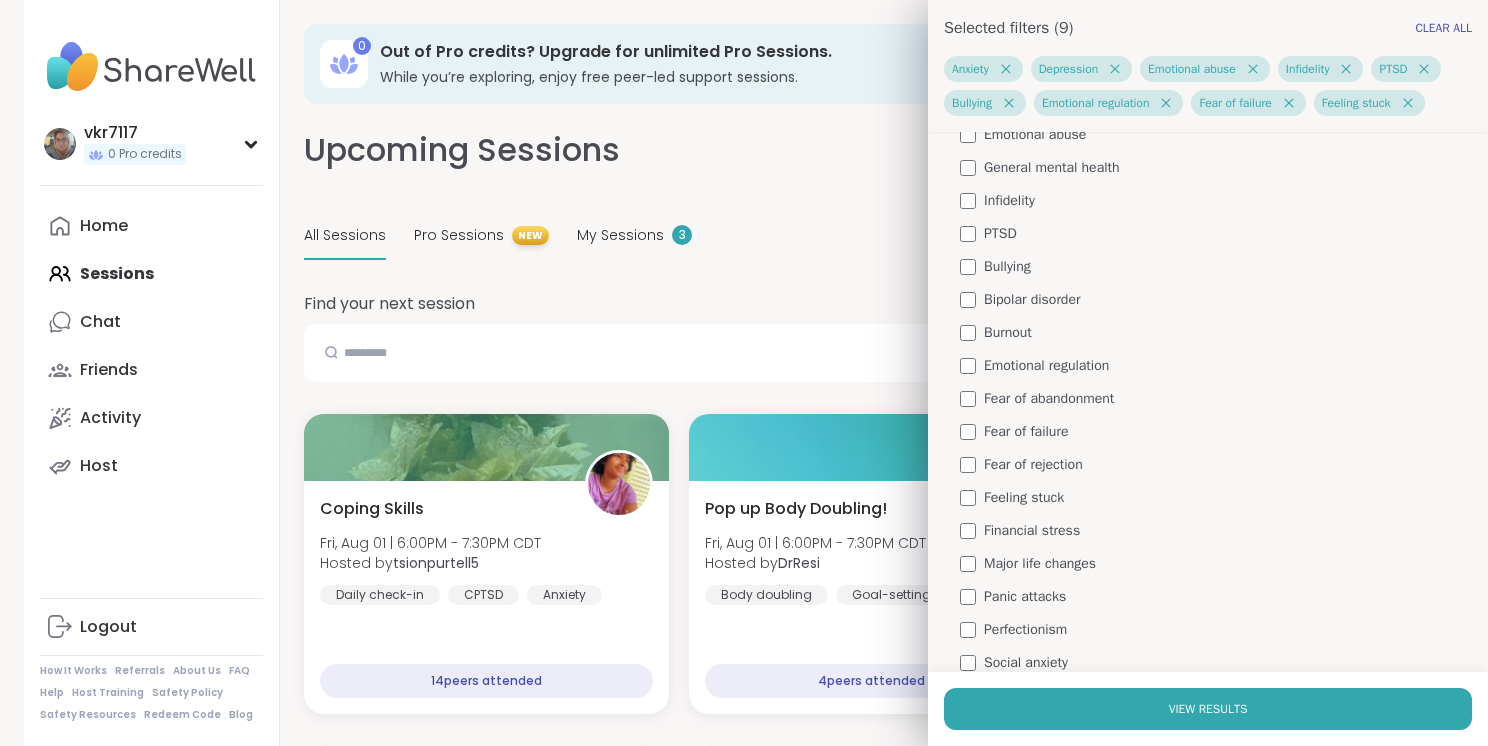 click on "My Topics Edit My Topics Anxiety Depression Emotional abuse General mental health Infidelity PTSD Bullying Bipolar disorder Burnout Emotional regulation Fear of abandonment Fear of failure Fear of rejection Feeling stuck Financial stress Major life changes Panic attacks Perfectionism Social anxiety Loneliness Self-esteem Shame Impulse control disorders CPTSD Cheating Closure Codependency Going through divorce Gaslighting Narcissism NPD Abuse Toxic relationships Trust issues Attachment issues Childhood trauma Motherhood Parenting challenges Brain fog Self-love Repair Family & Parenthood Identity & Representation Major Life Events Mental Health Personal Growth Physical Health Relationships ShareWell" at bounding box center [1208, 838] 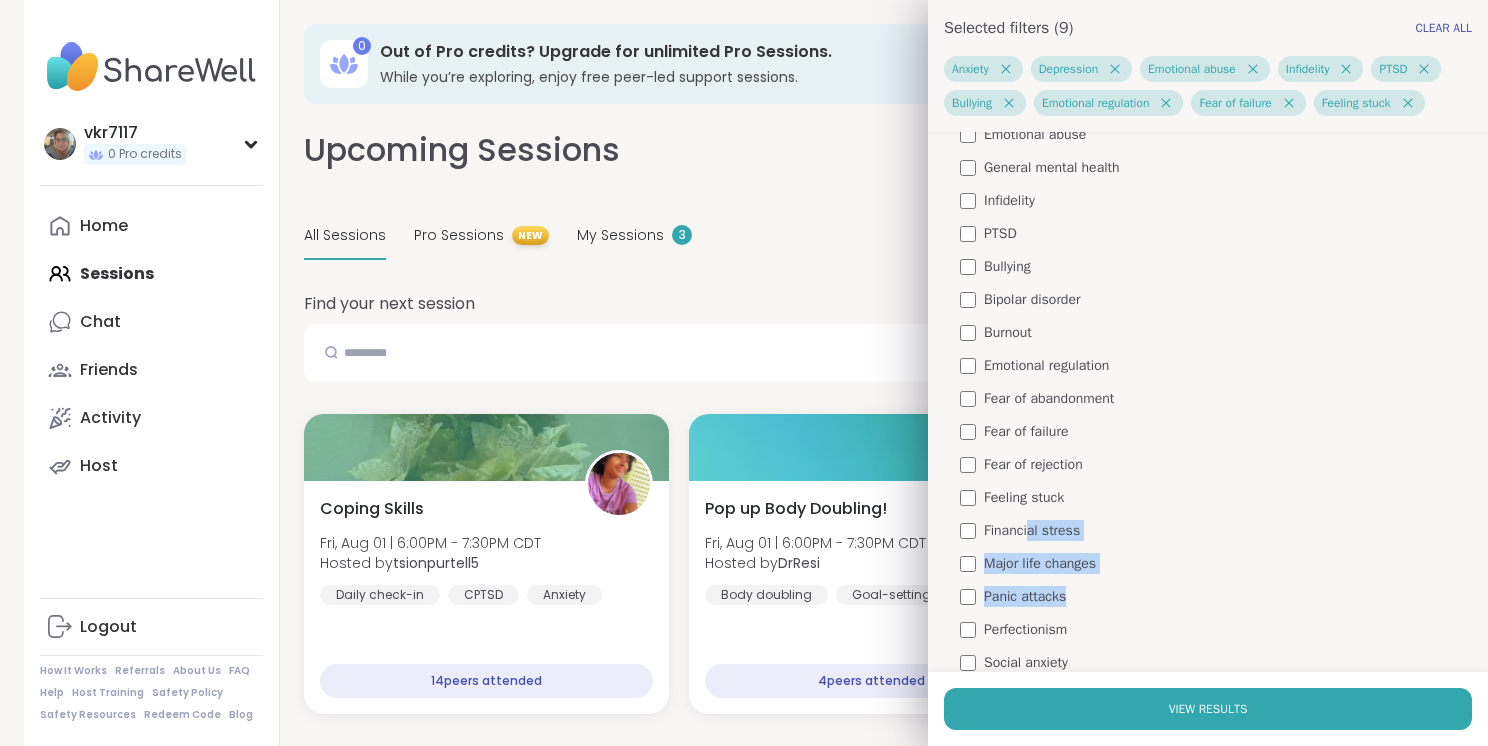 drag, startPoint x: 1012, startPoint y: 524, endPoint x: 1188, endPoint y: 590, distance: 187.96808 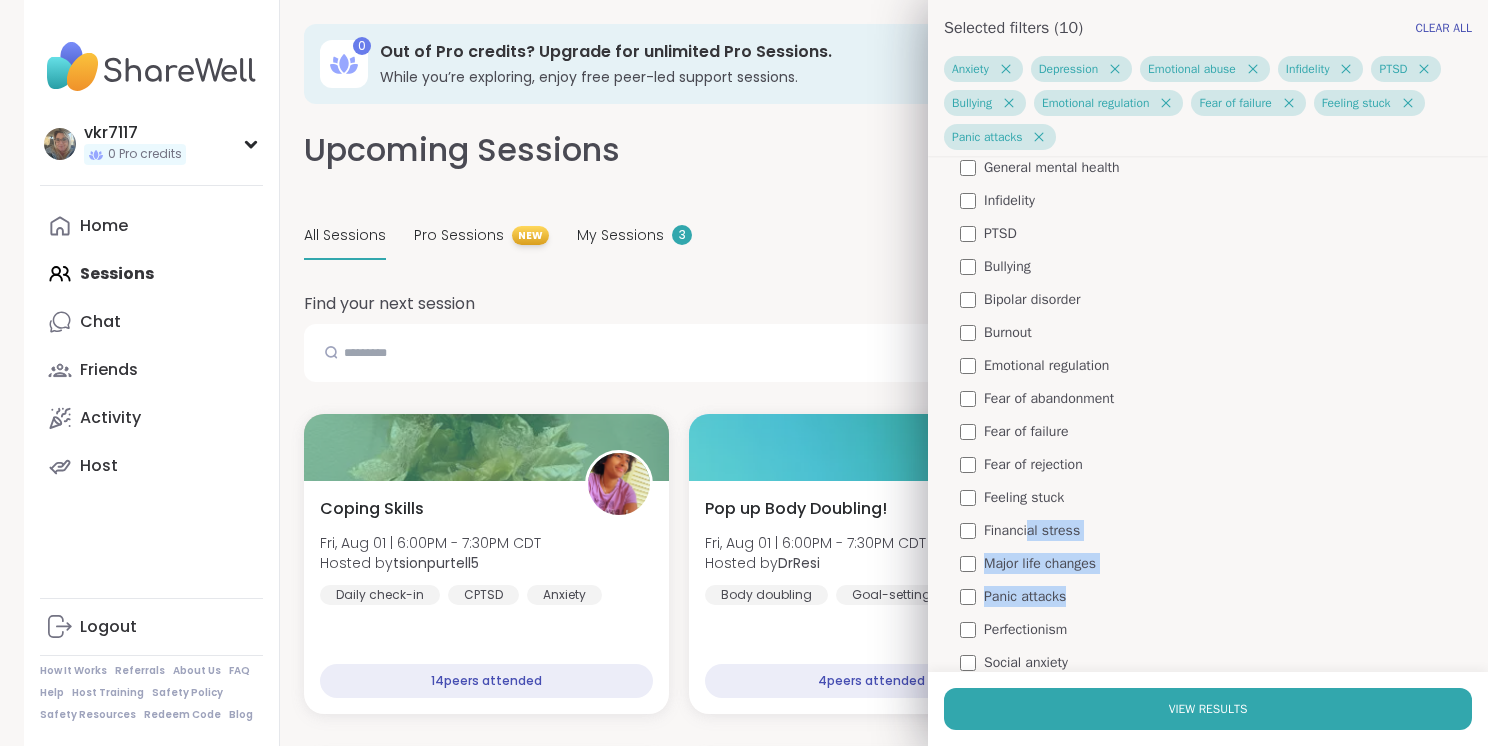 click on "Panic attacks" at bounding box center [1216, 596] 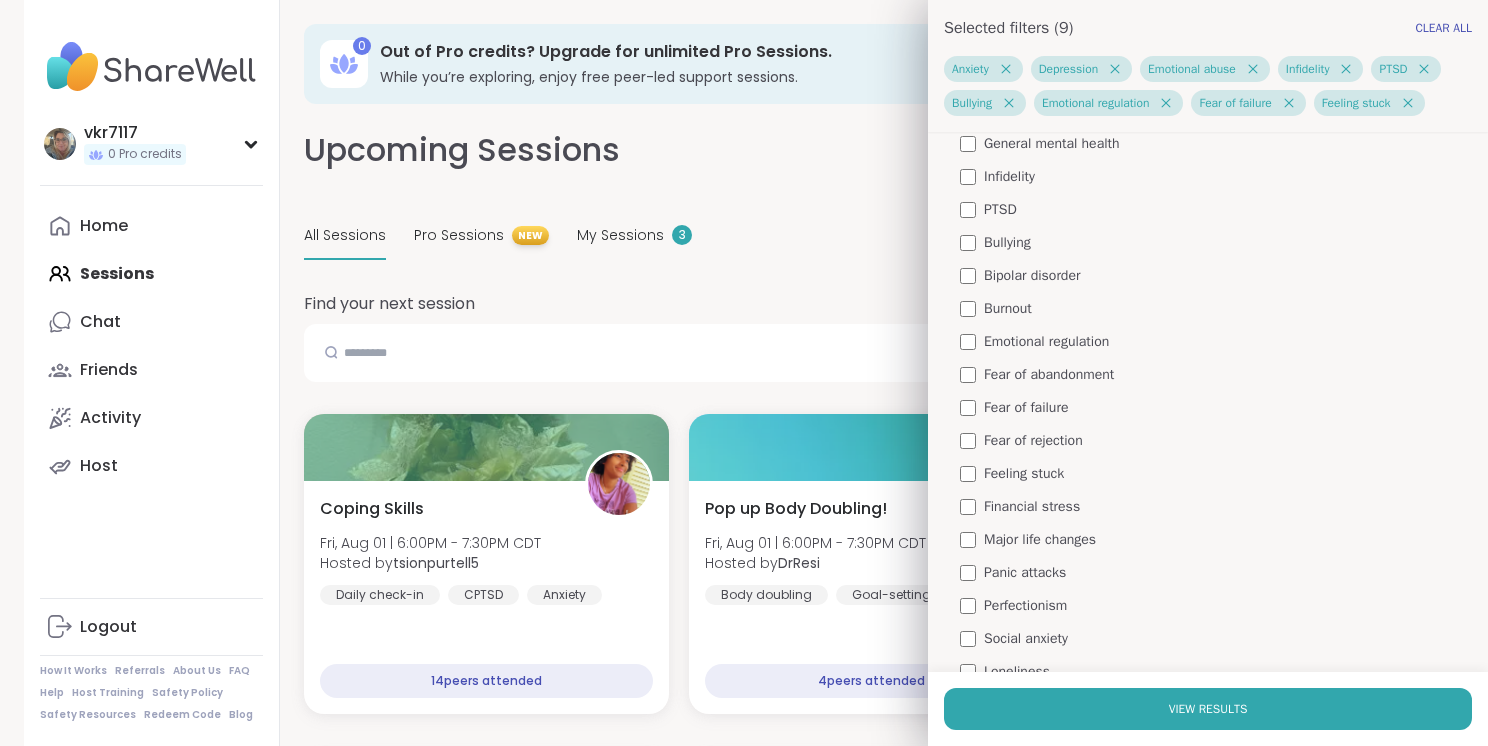 scroll, scrollTop: 240, scrollLeft: 0, axis: vertical 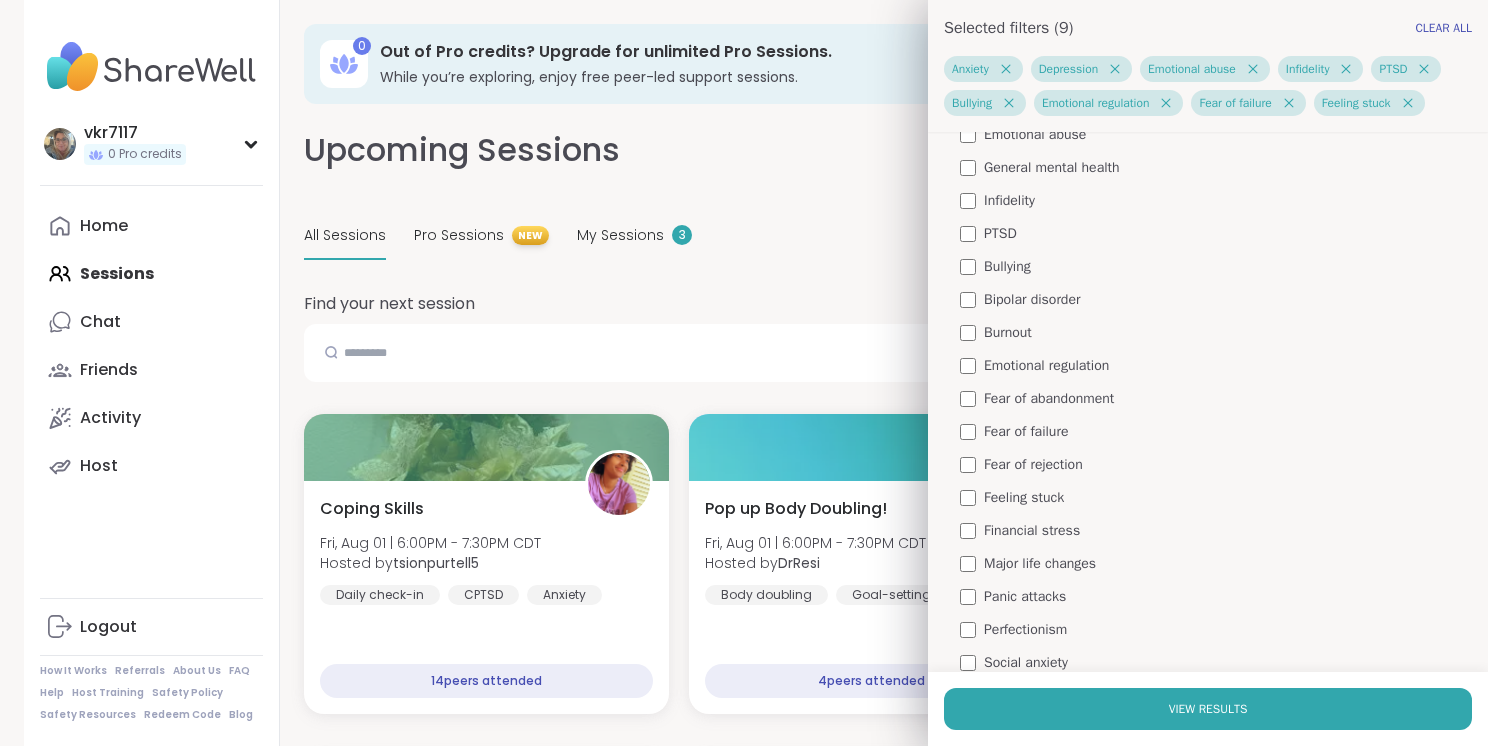 click on "Financial stress" at bounding box center (1032, 530) 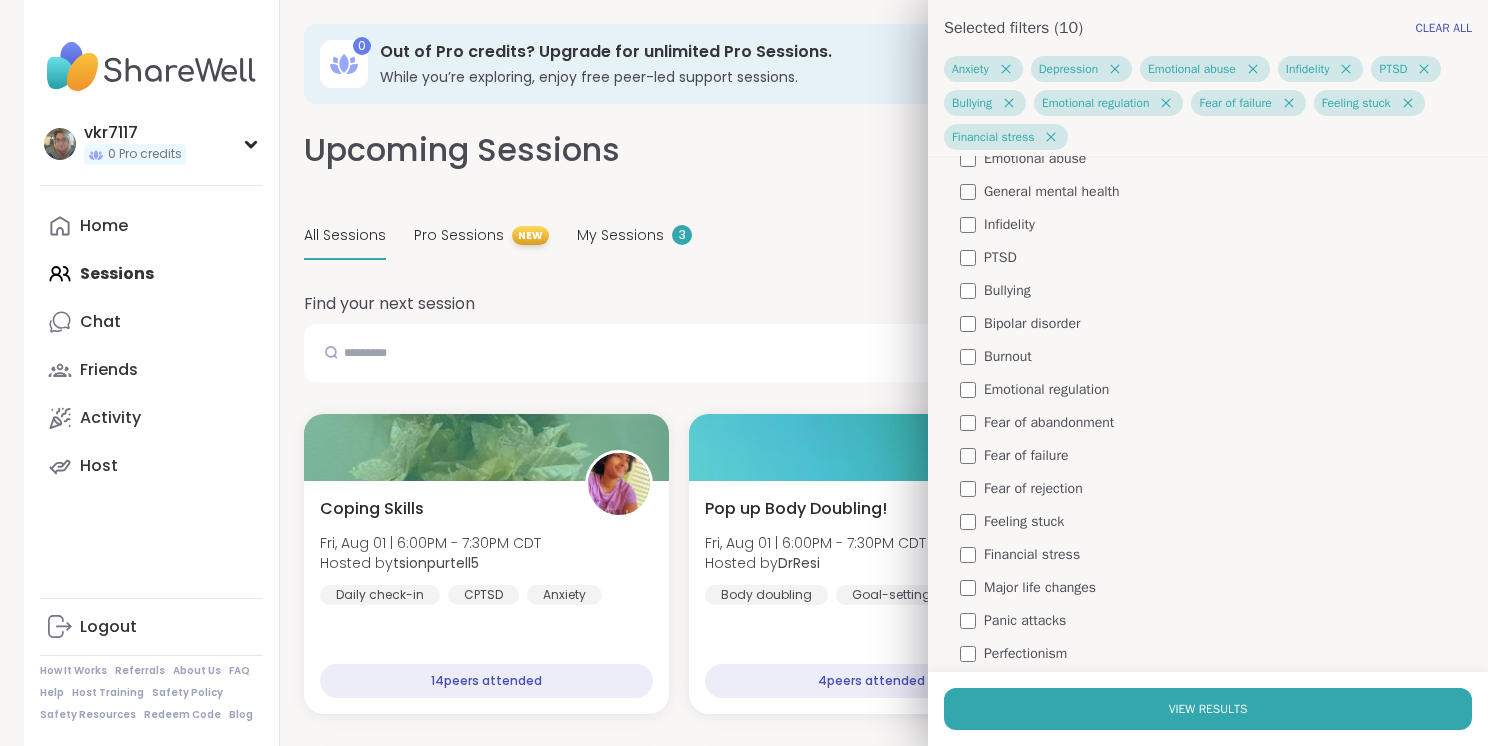 scroll, scrollTop: 264, scrollLeft: 0, axis: vertical 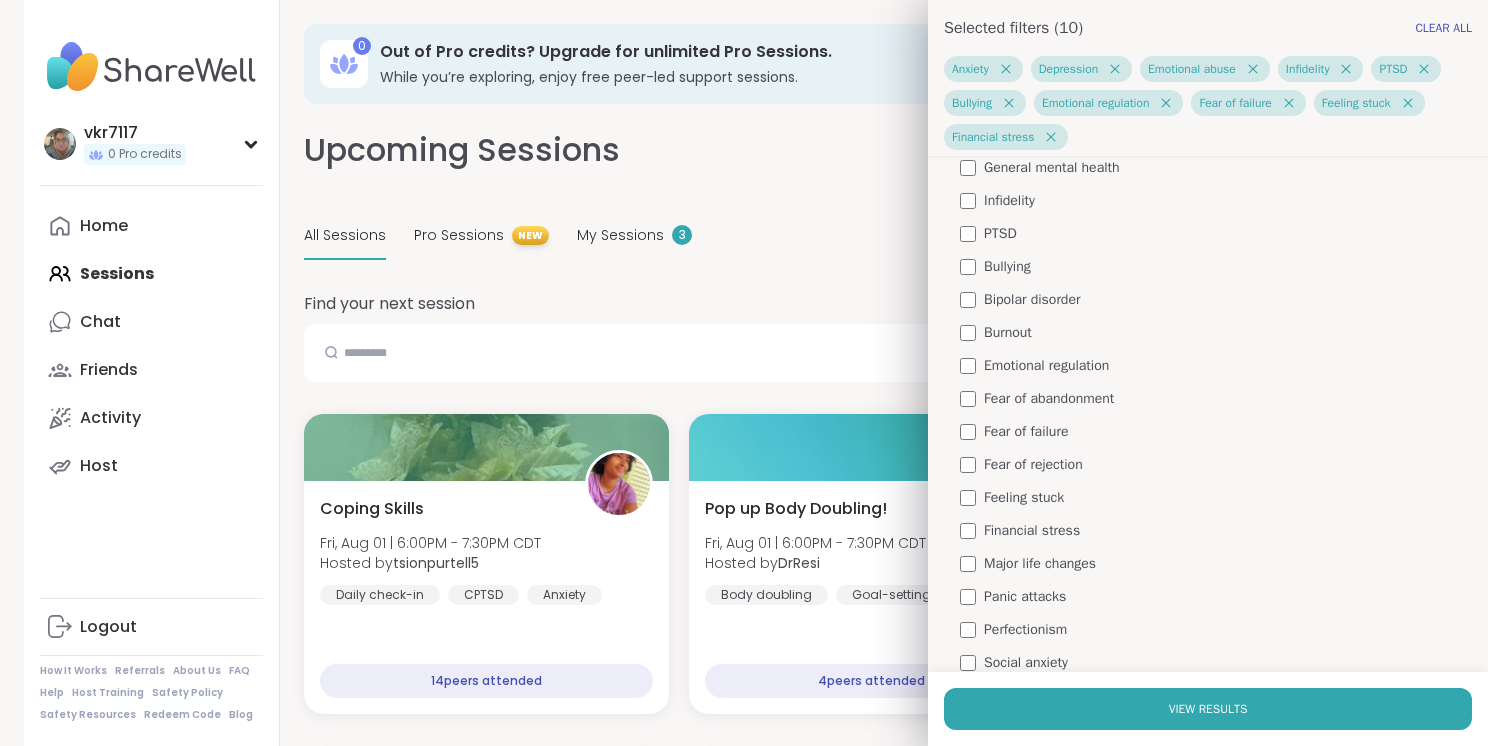 click on "Major life changes" at bounding box center (1040, 563) 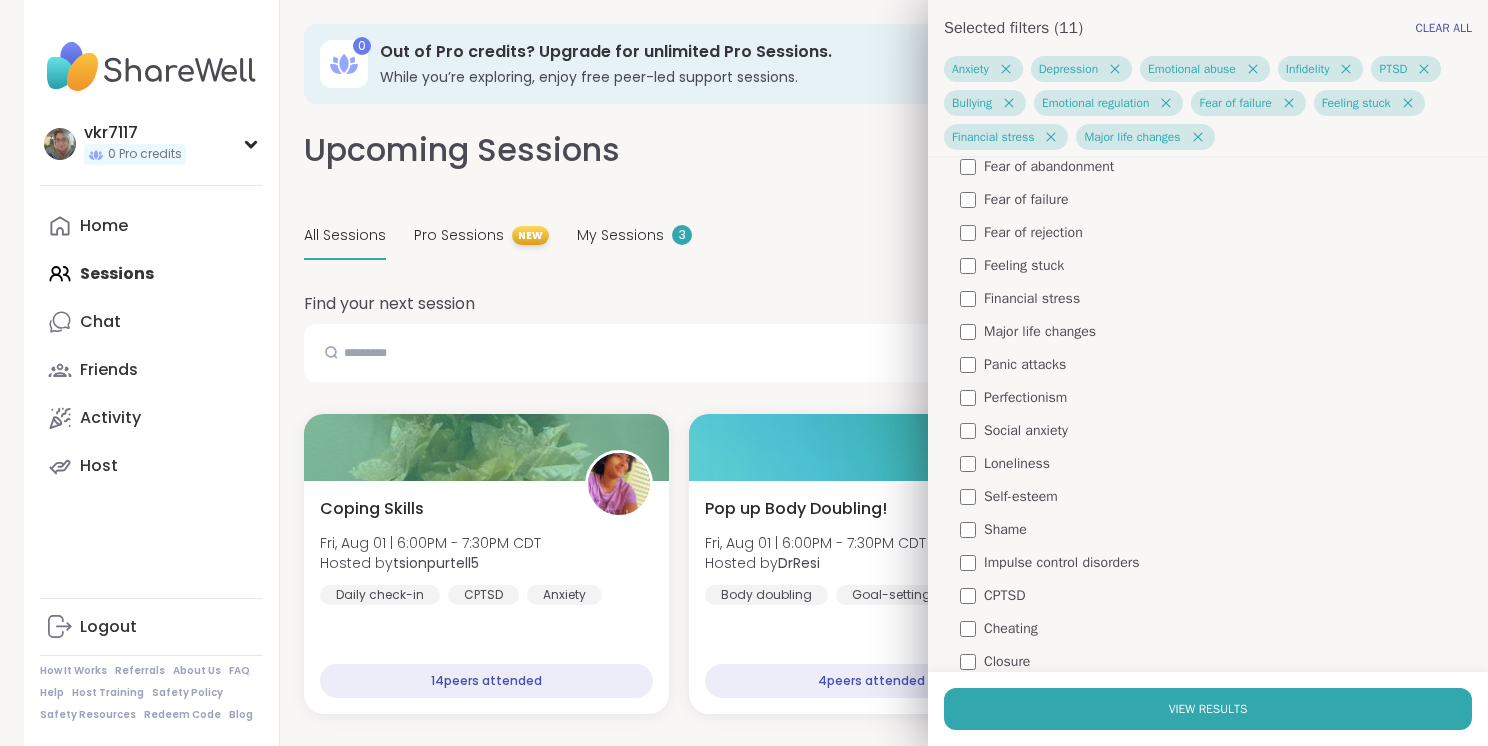 scroll, scrollTop: 504, scrollLeft: 0, axis: vertical 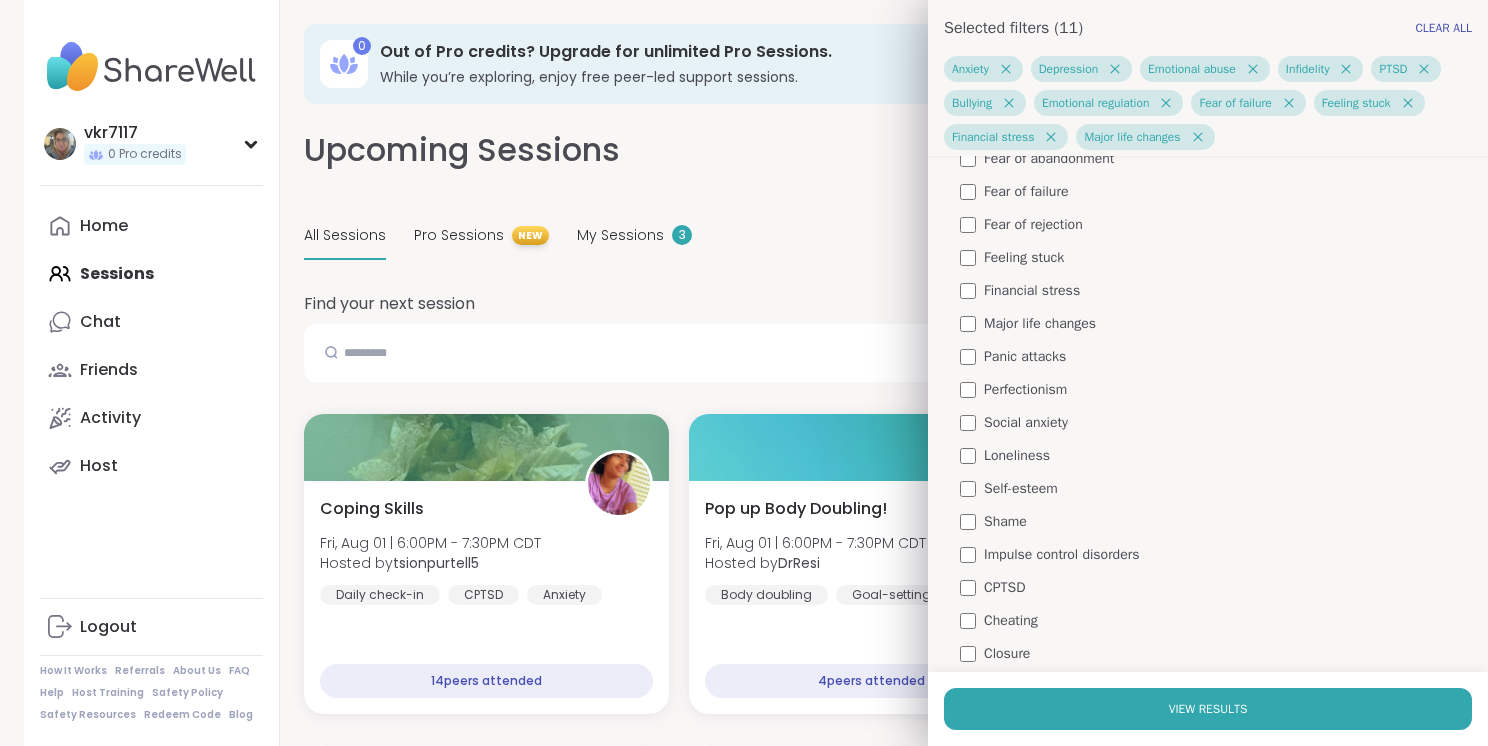 click on "Self-esteem" at bounding box center [1021, 488] 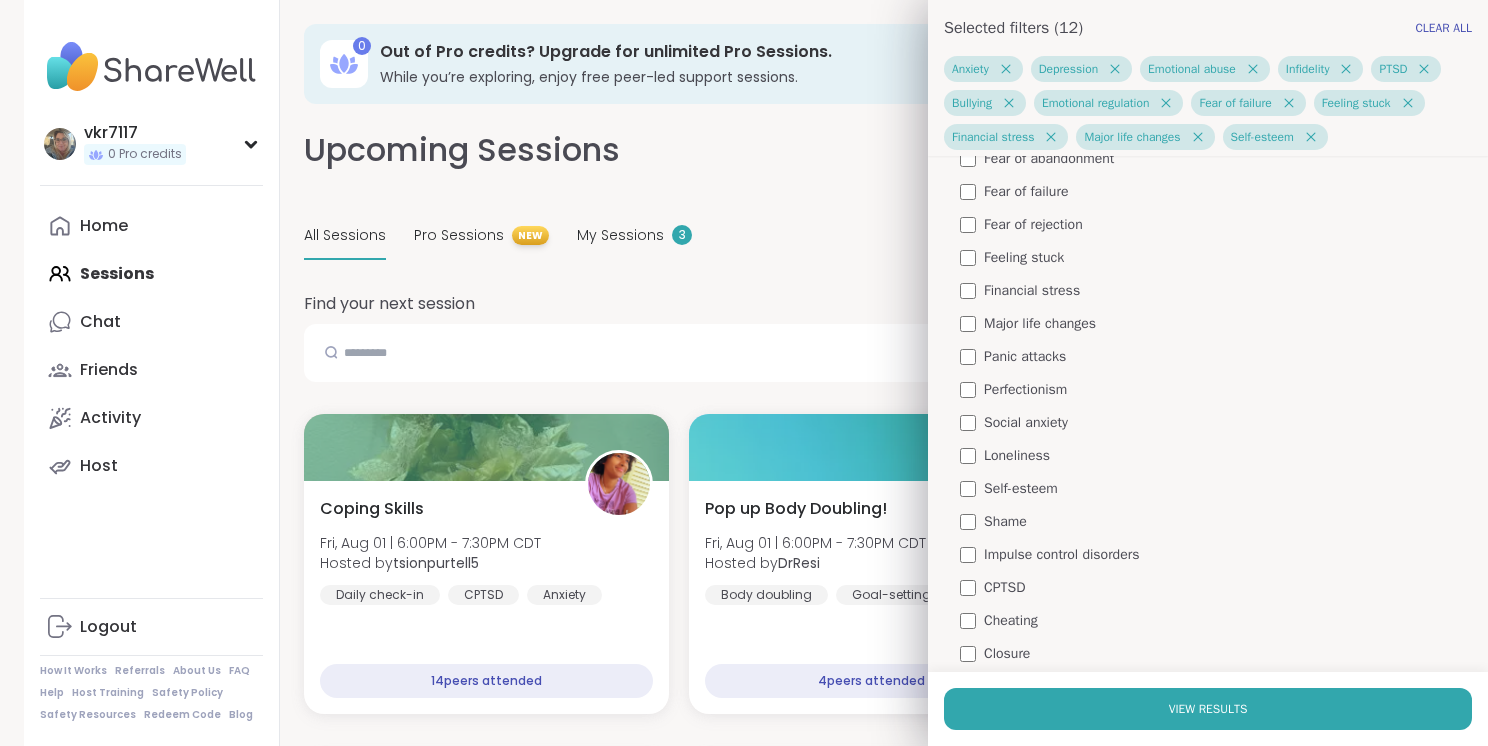 click on "Shame" at bounding box center (1216, 521) 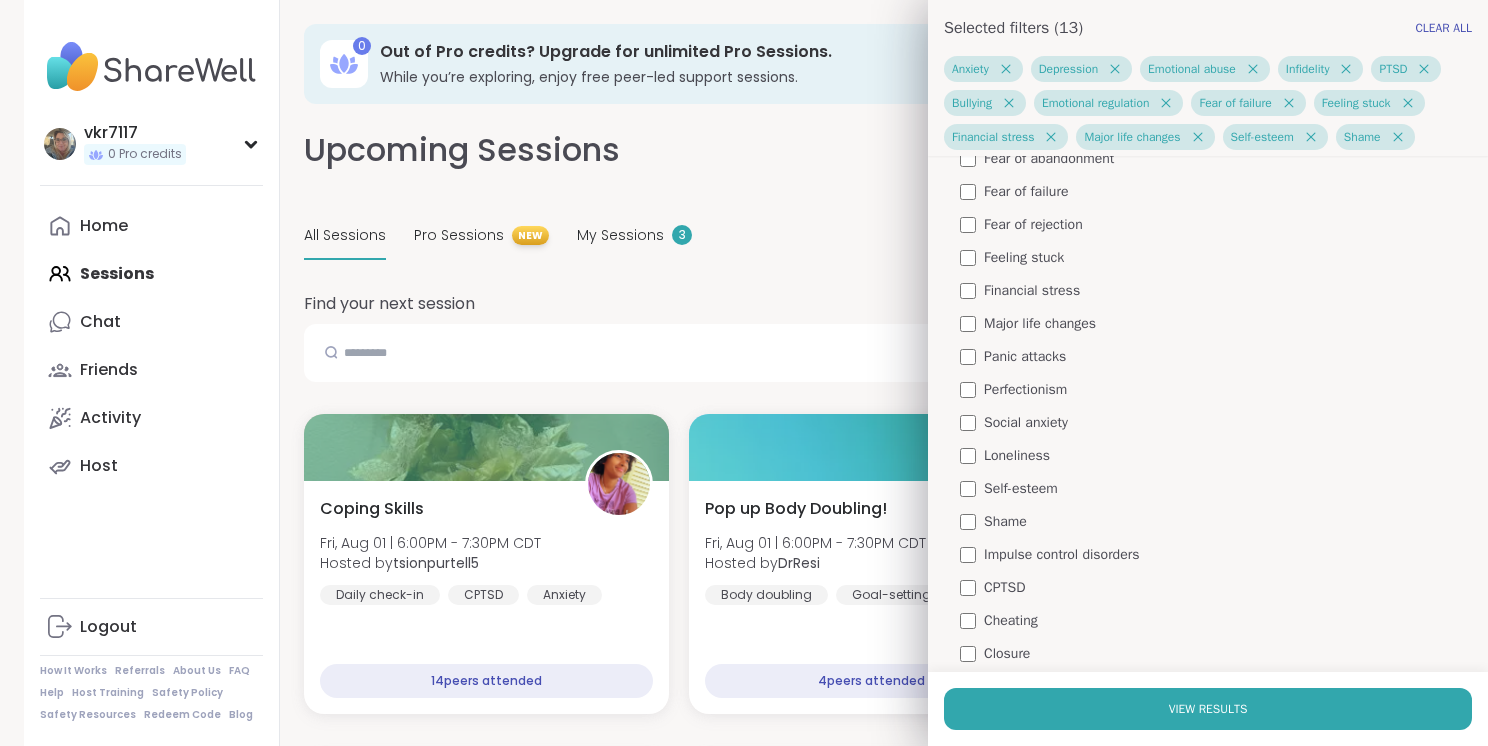 click on "CPTSD" at bounding box center [1004, 587] 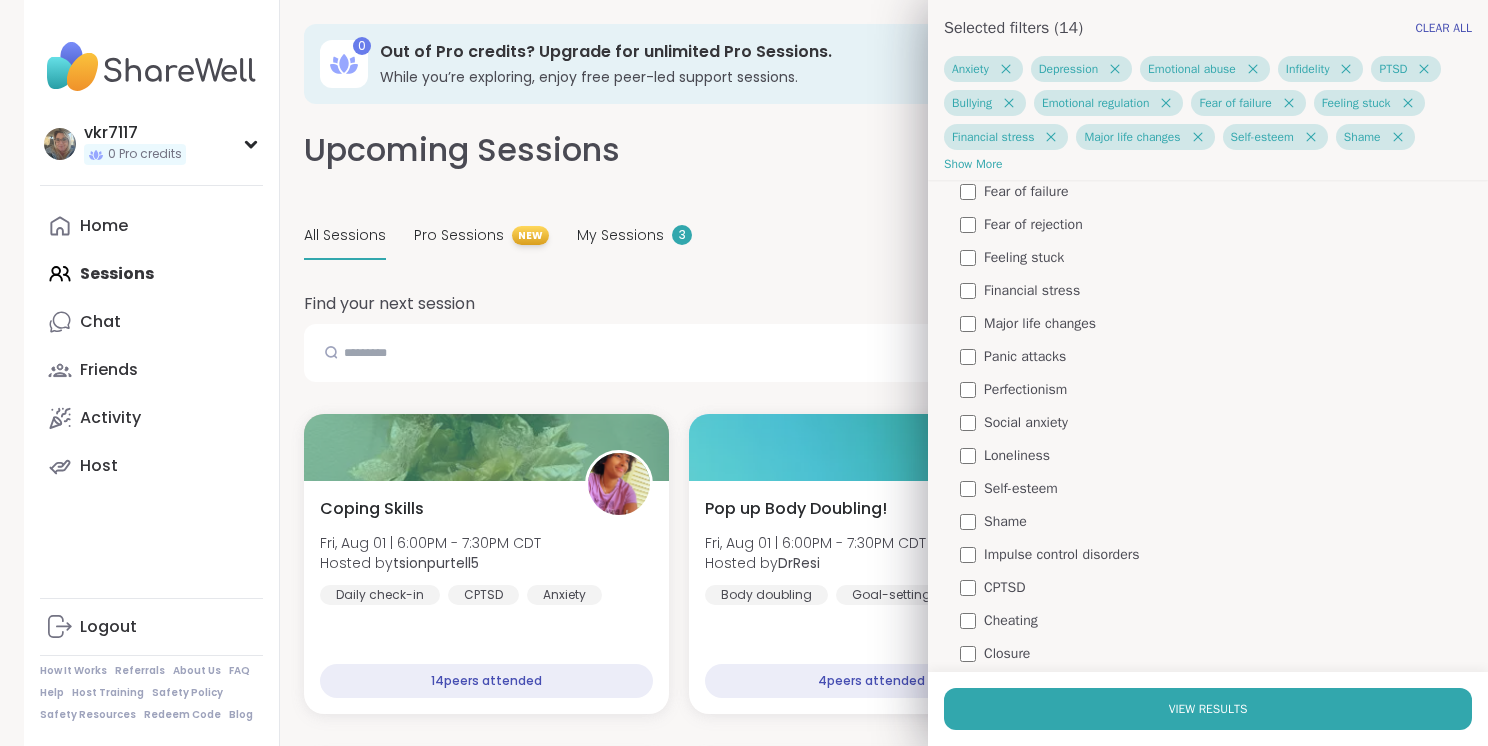 click on "Cheating" at bounding box center (1011, 620) 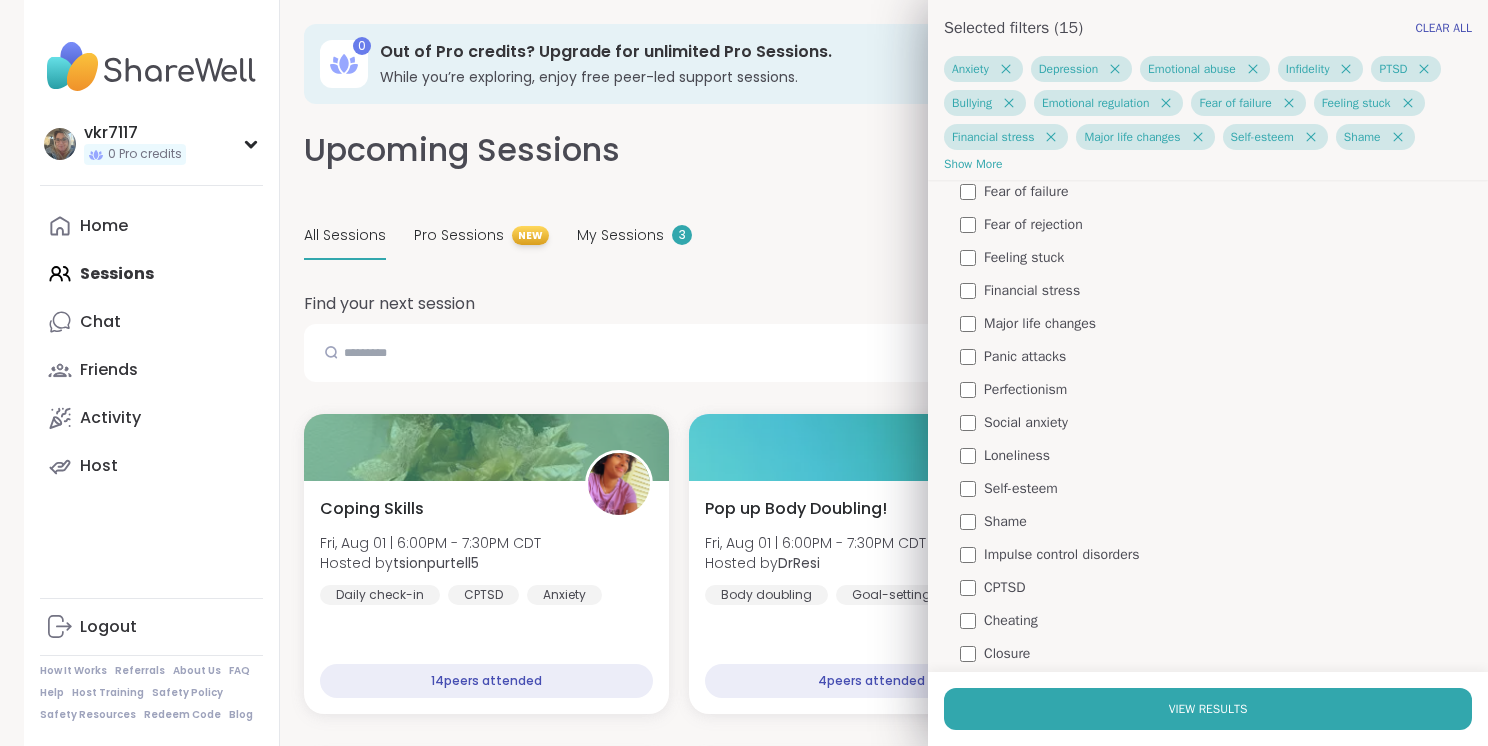 click on "Closure" at bounding box center [1216, 653] 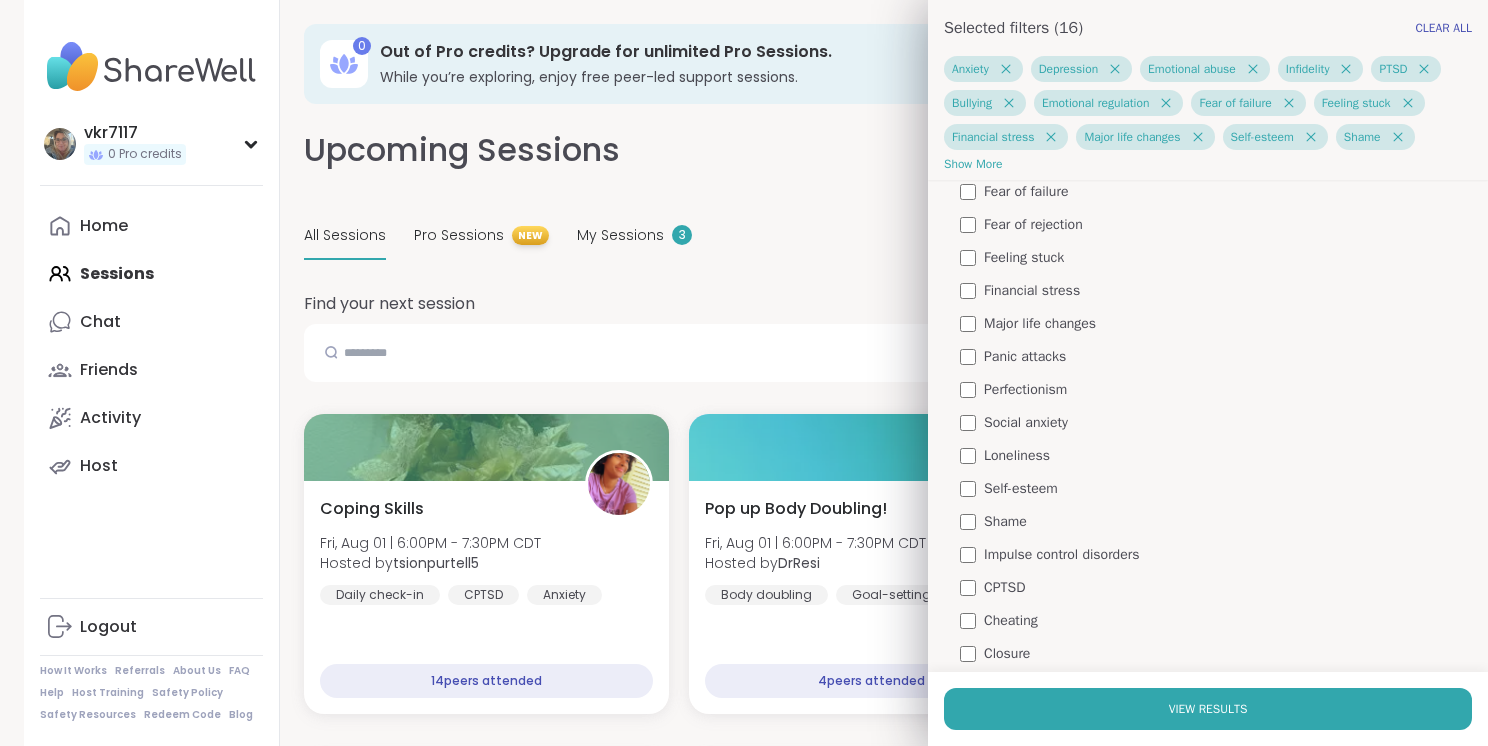 scroll, scrollTop: 1180, scrollLeft: 0, axis: vertical 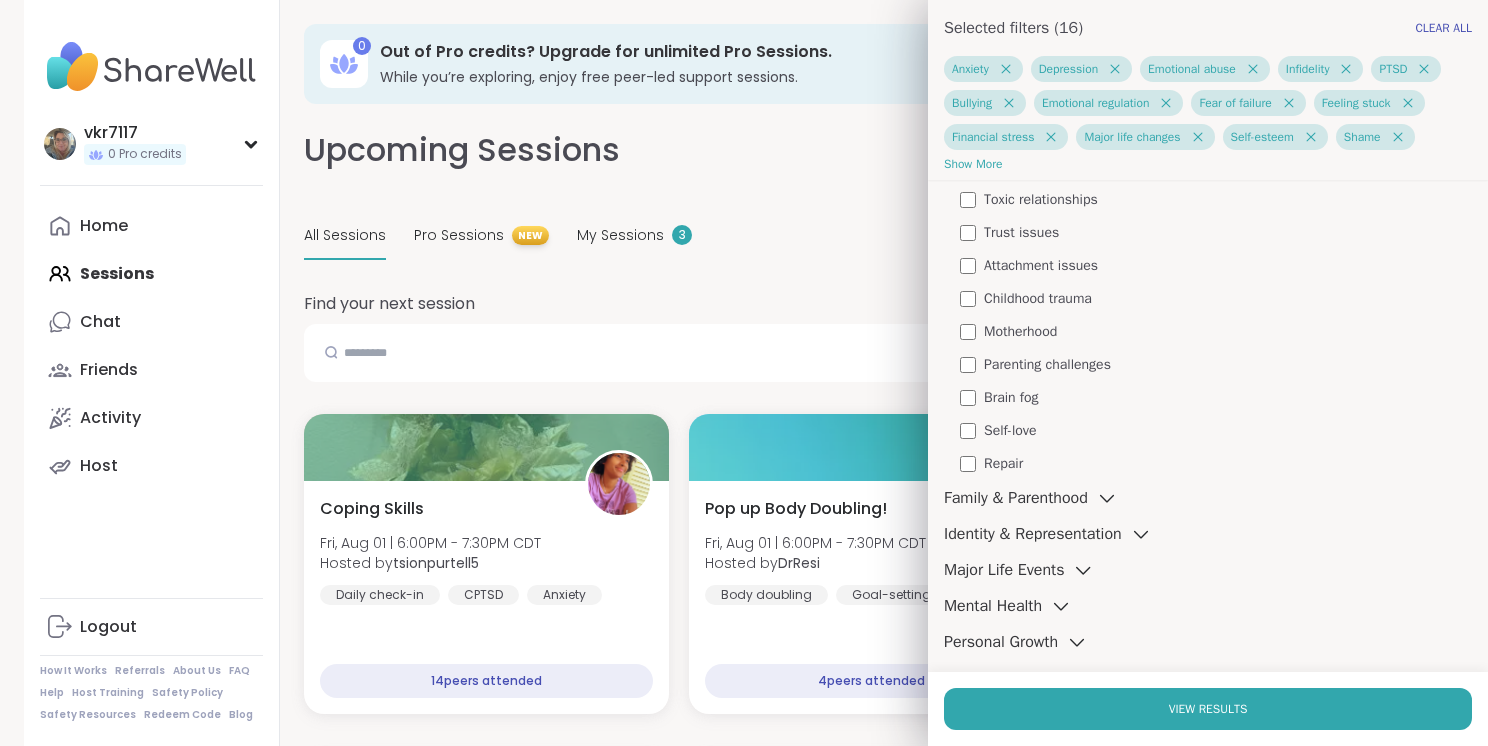 click on "Toxic relationships" at bounding box center (1041, 199) 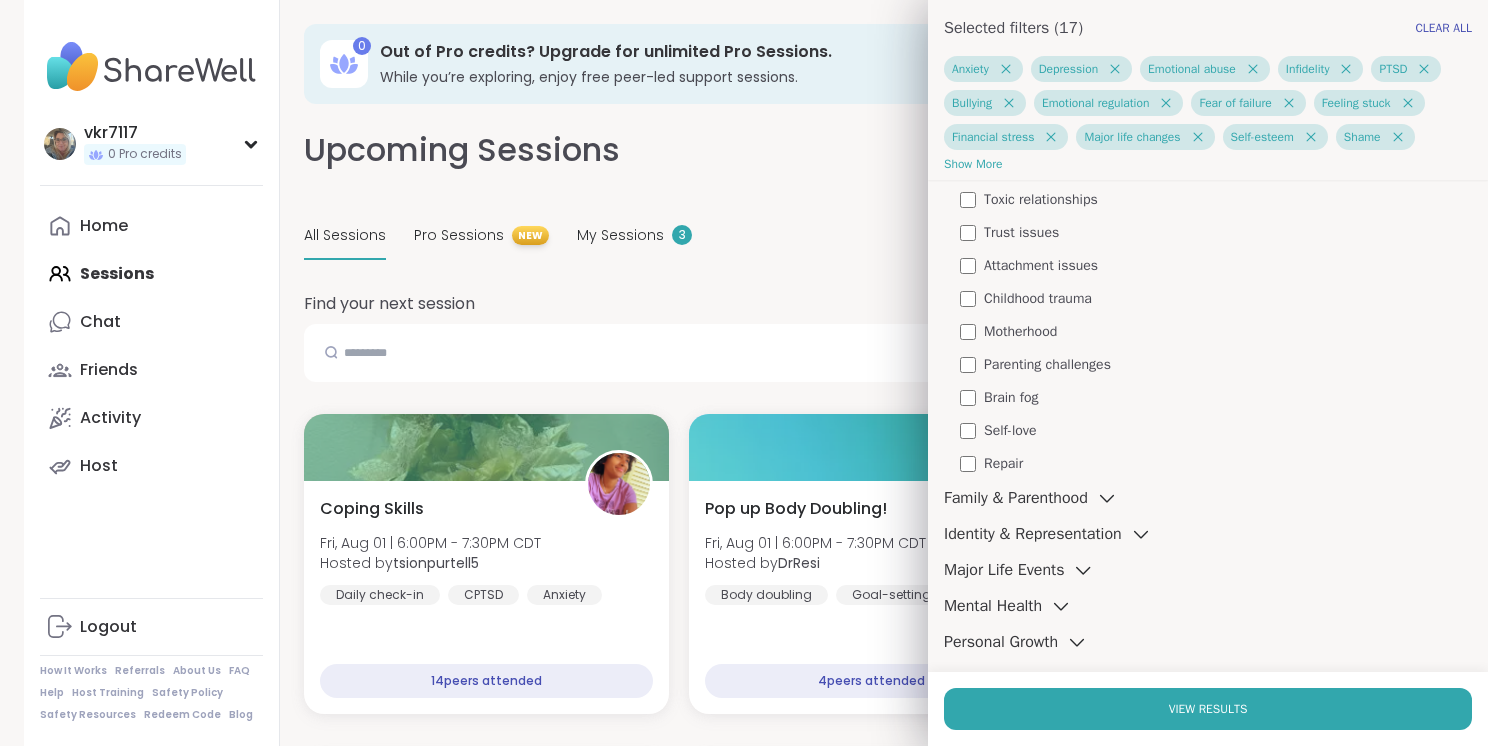 click on "Trust issues" at bounding box center [1021, 232] 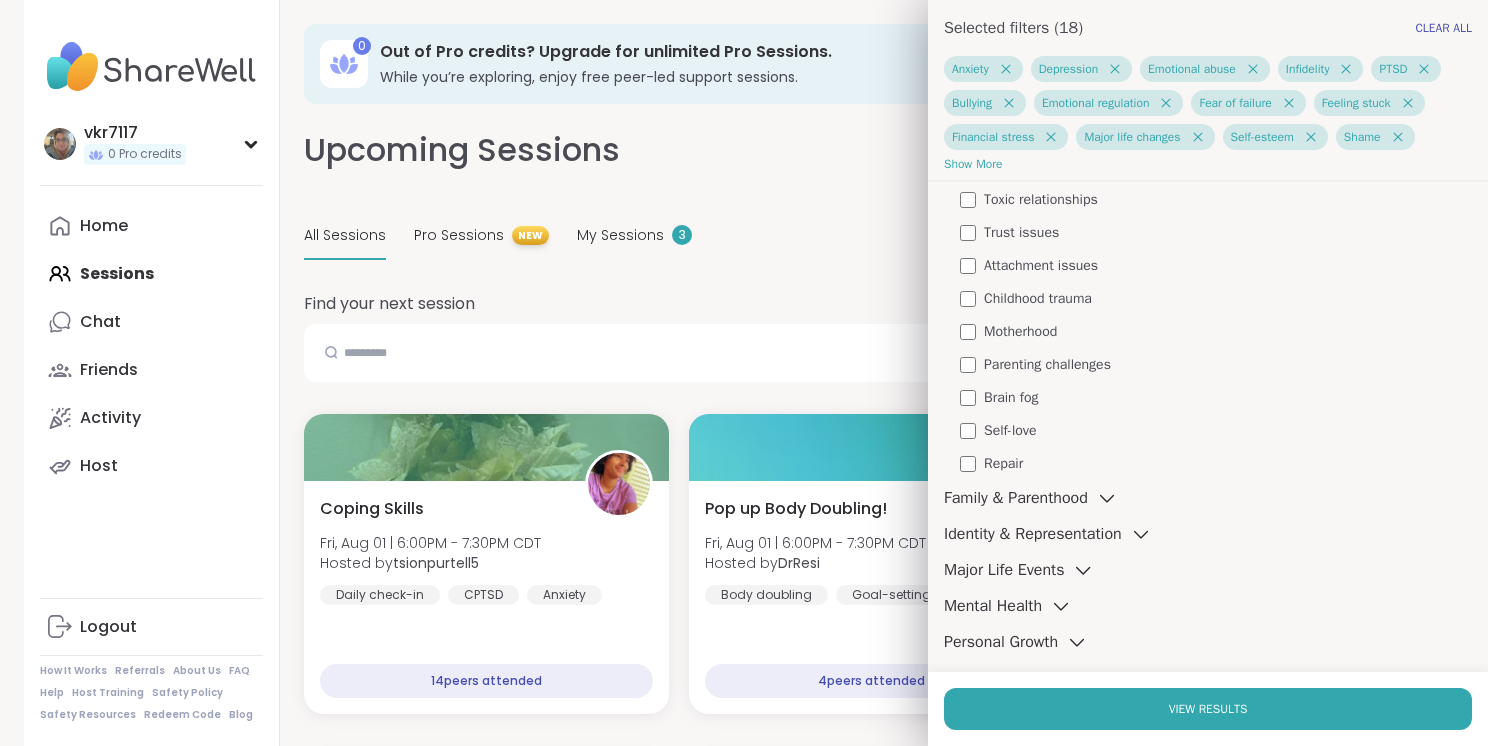 click on "Brain fog" at bounding box center [1216, 397] 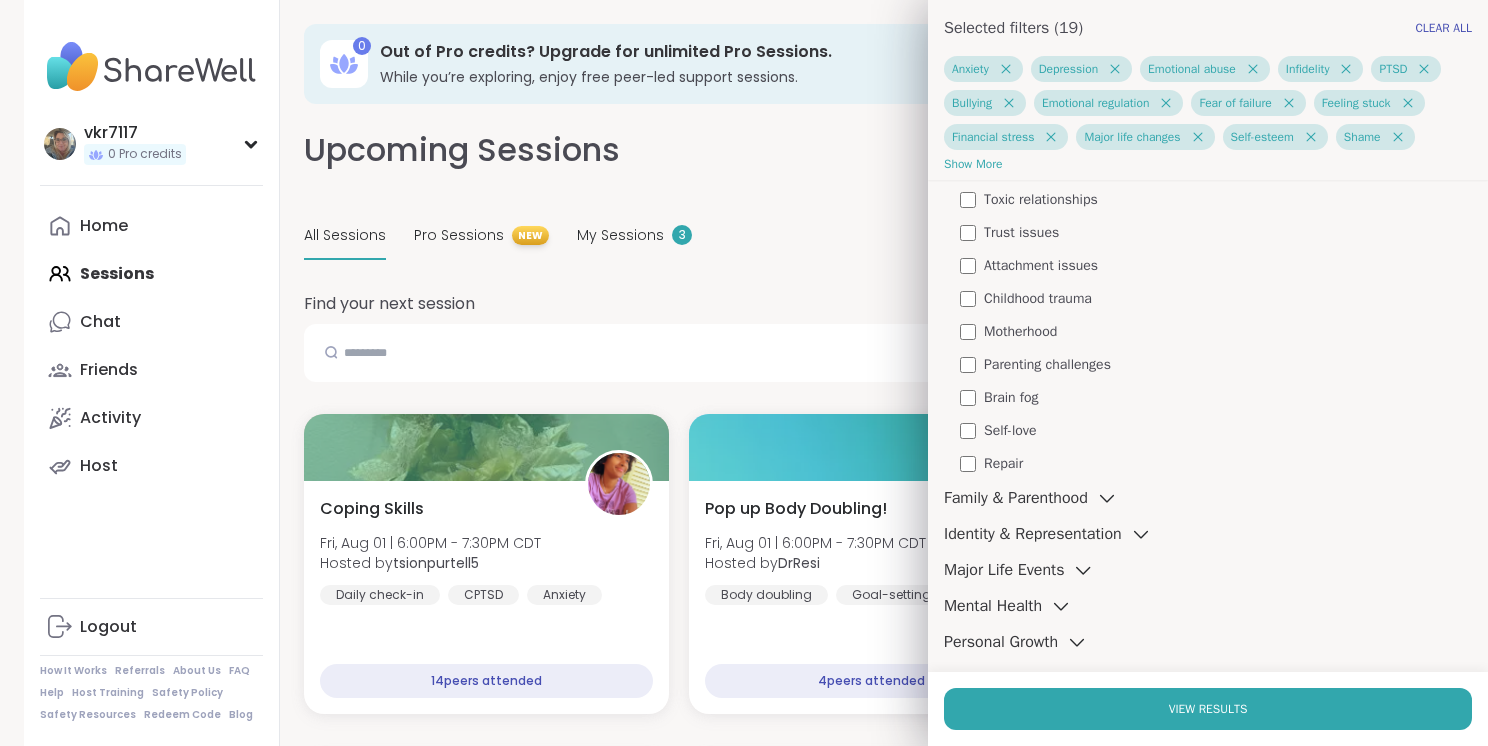click on "Family & Parenthood" at bounding box center (1016, 498) 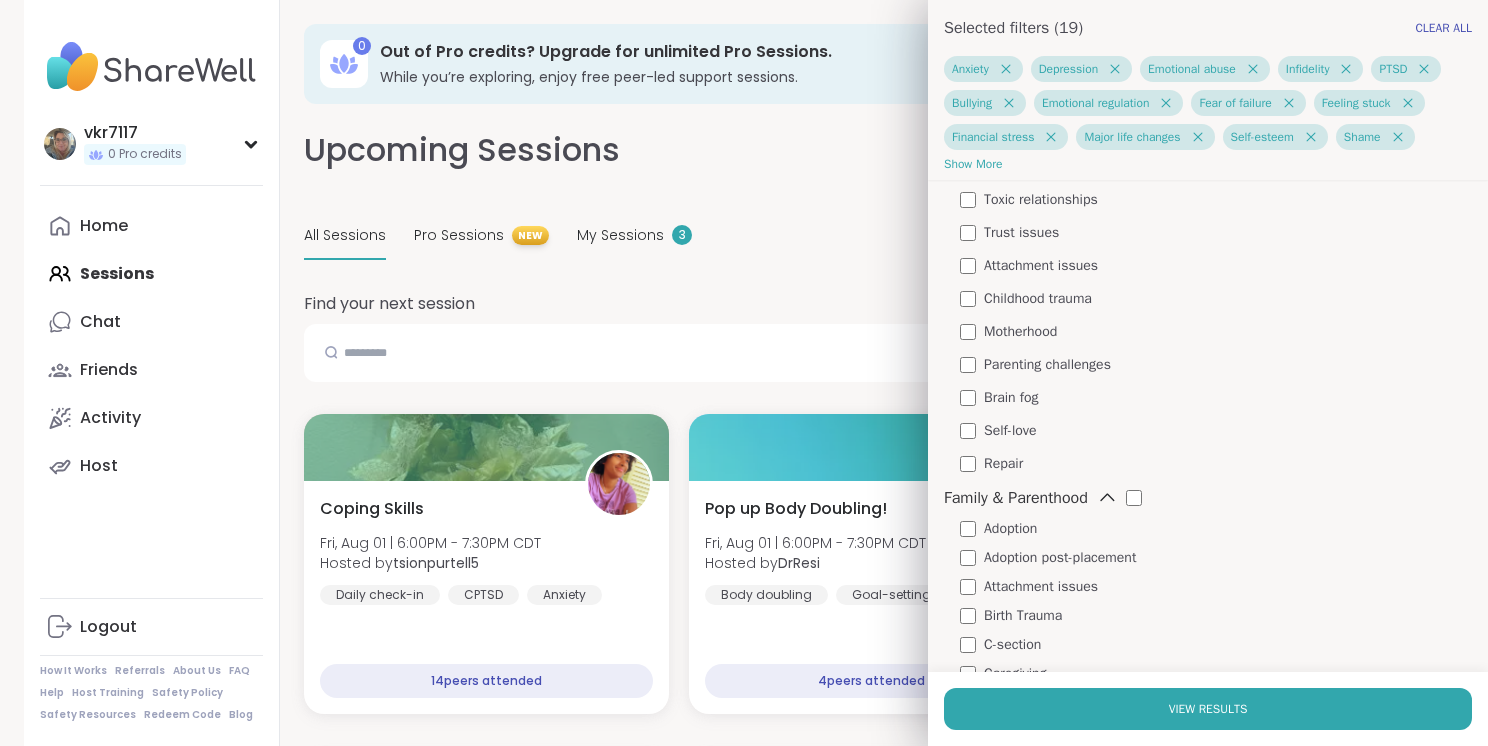 scroll, scrollTop: 1833, scrollLeft: 0, axis: vertical 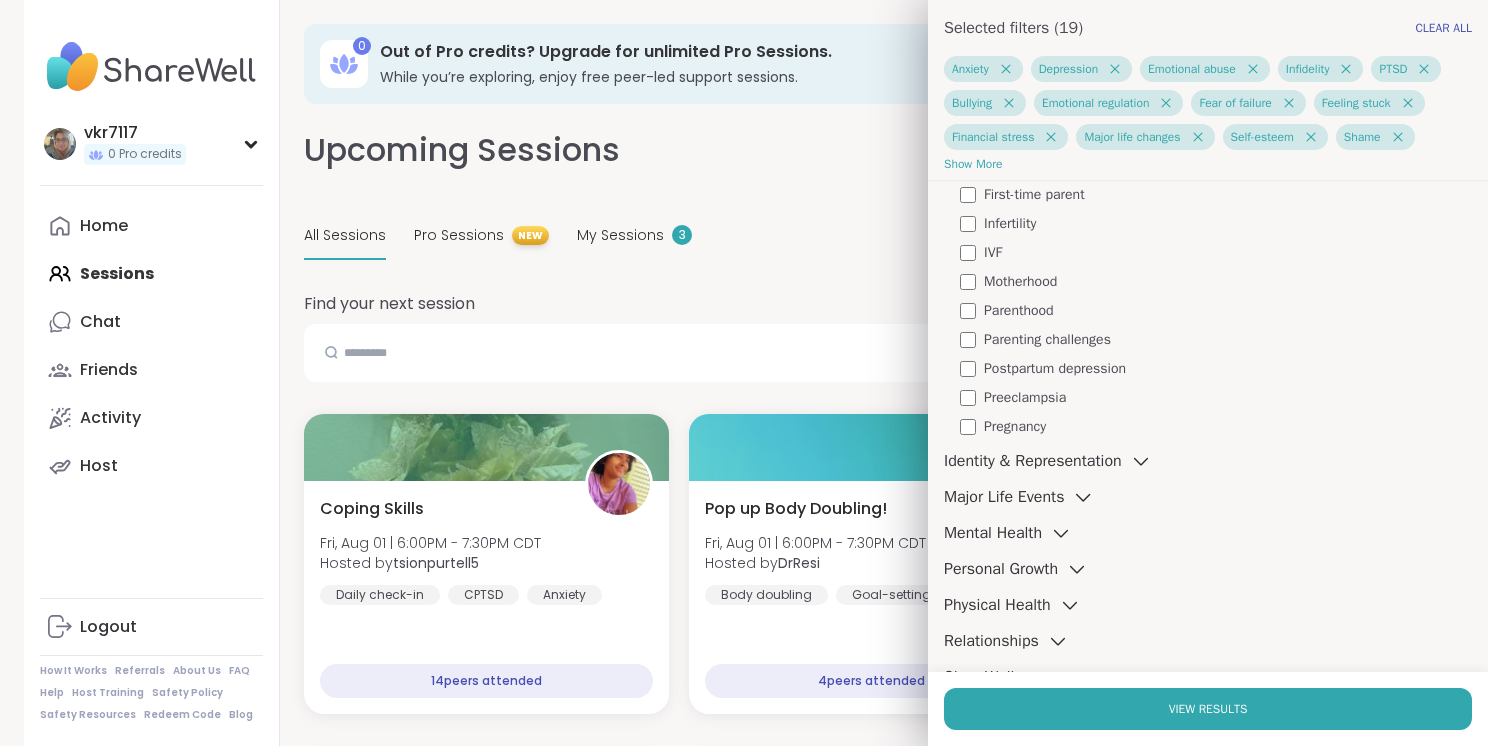 click on "Identity & Representation" at bounding box center (1033, 461) 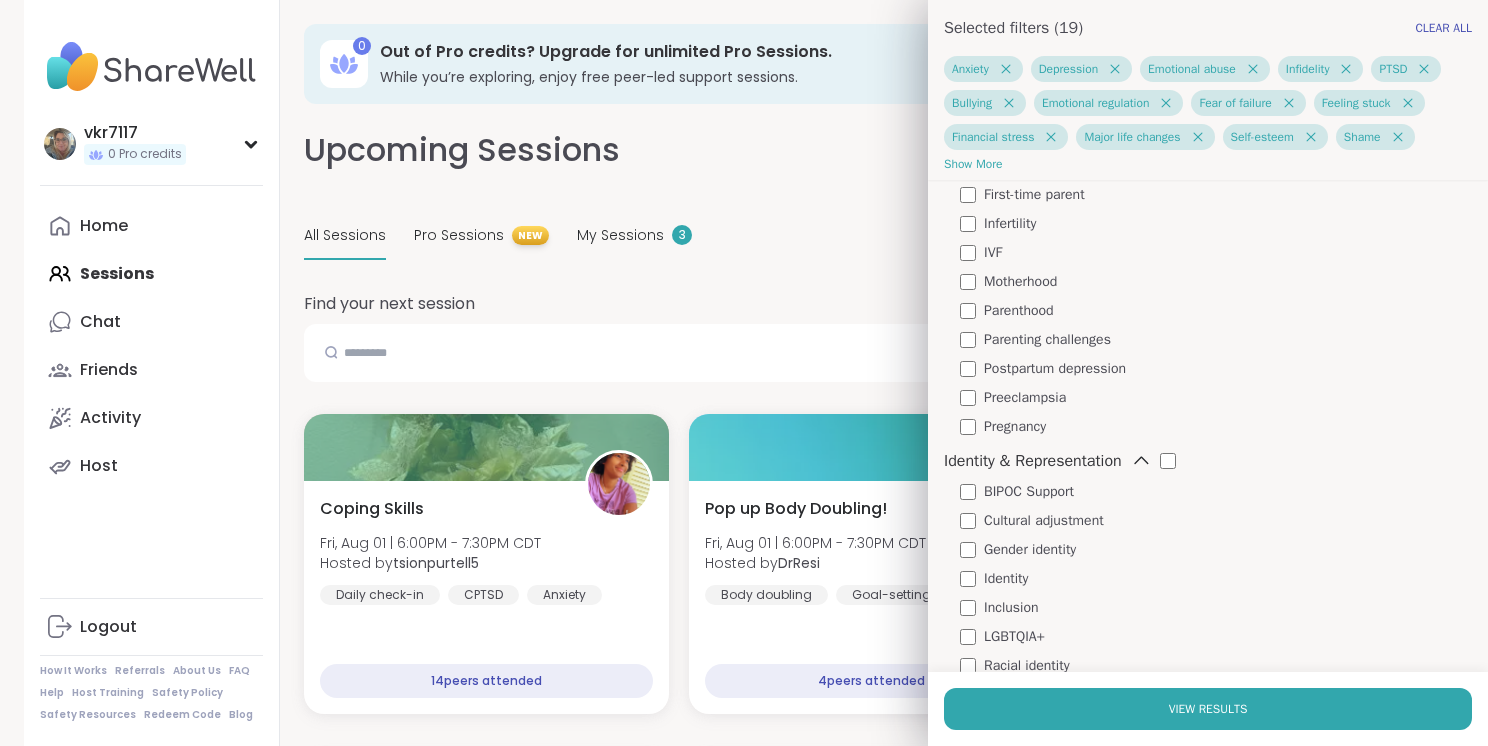 scroll, scrollTop: 2394, scrollLeft: 0, axis: vertical 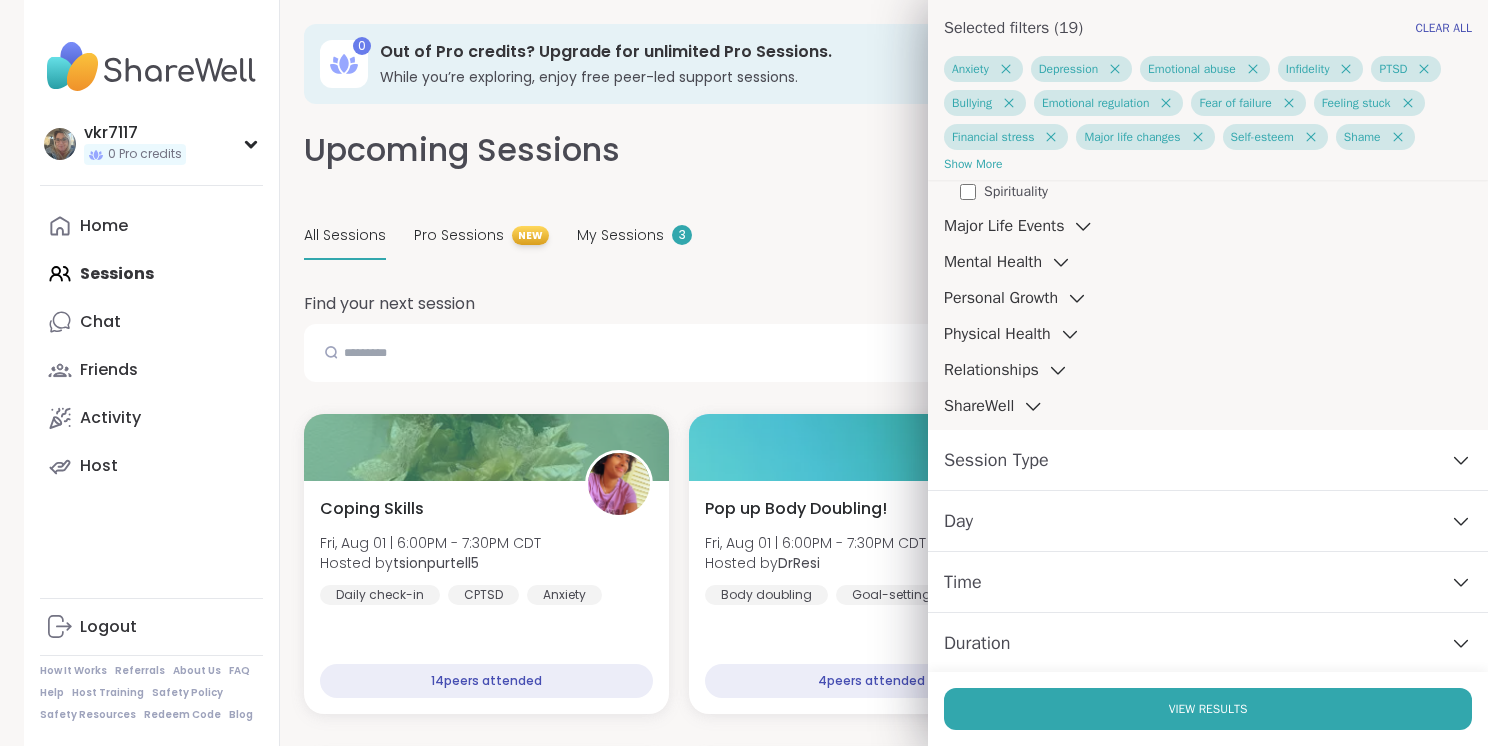 click on "Major Life Events" at bounding box center [1004, 226] 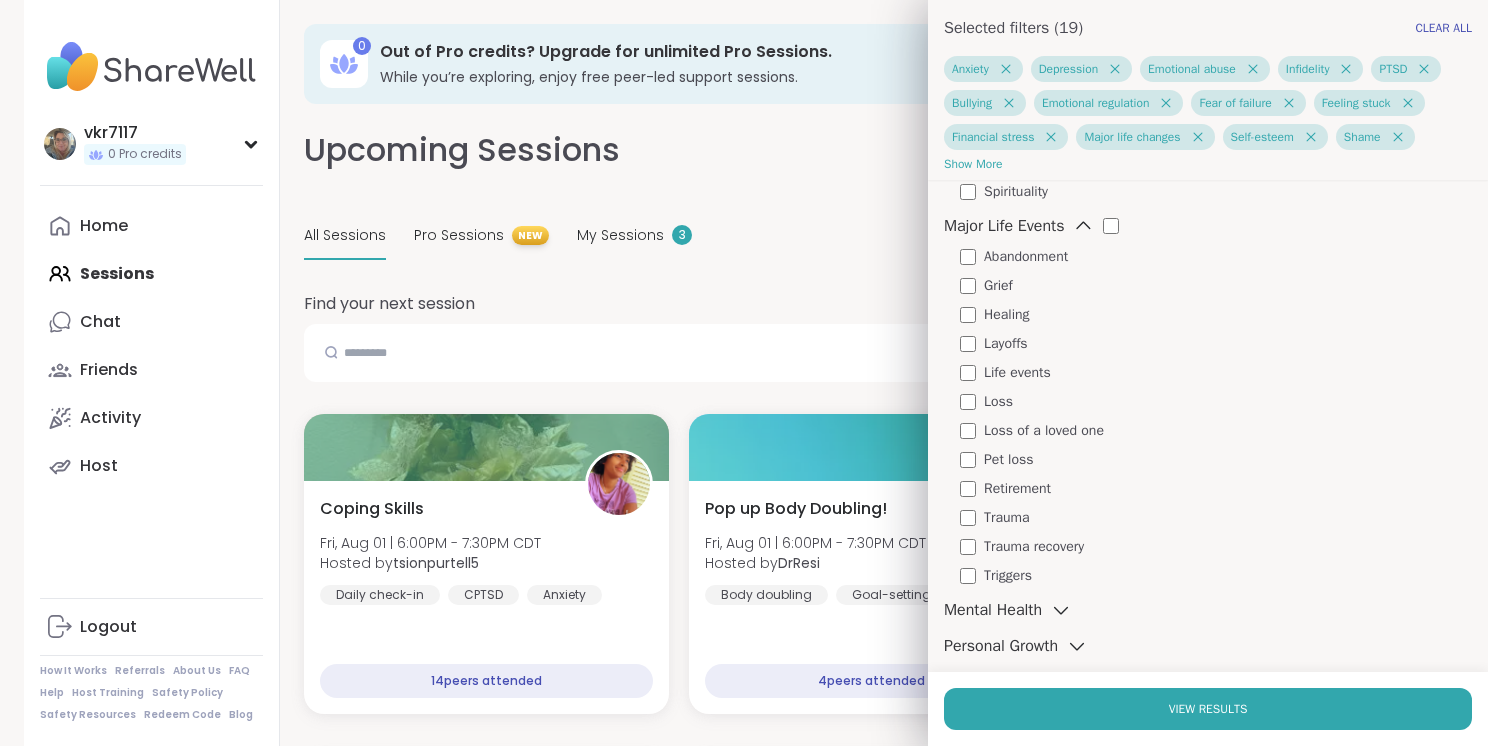 click on "Abandonment" at bounding box center [1026, 256] 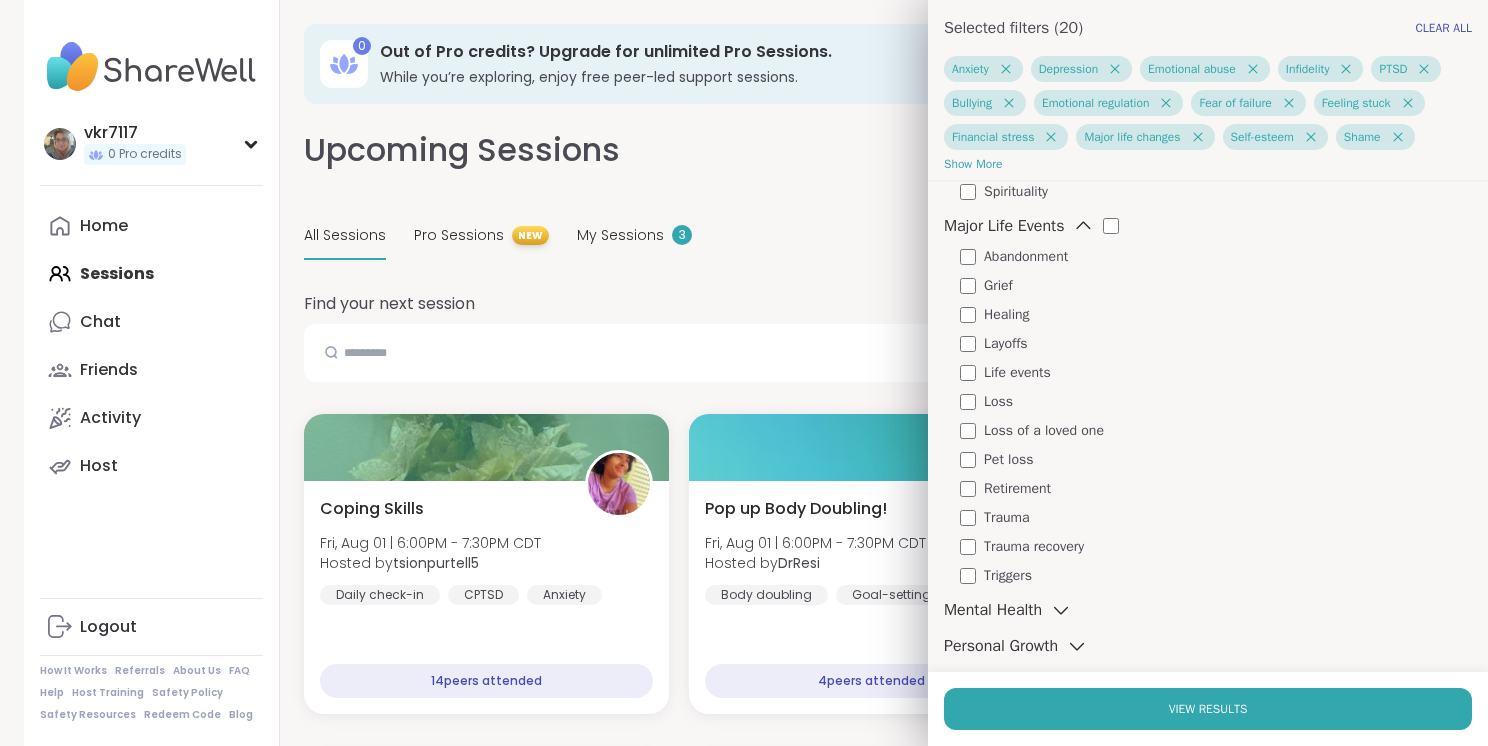 click on "Healing" at bounding box center [1007, 314] 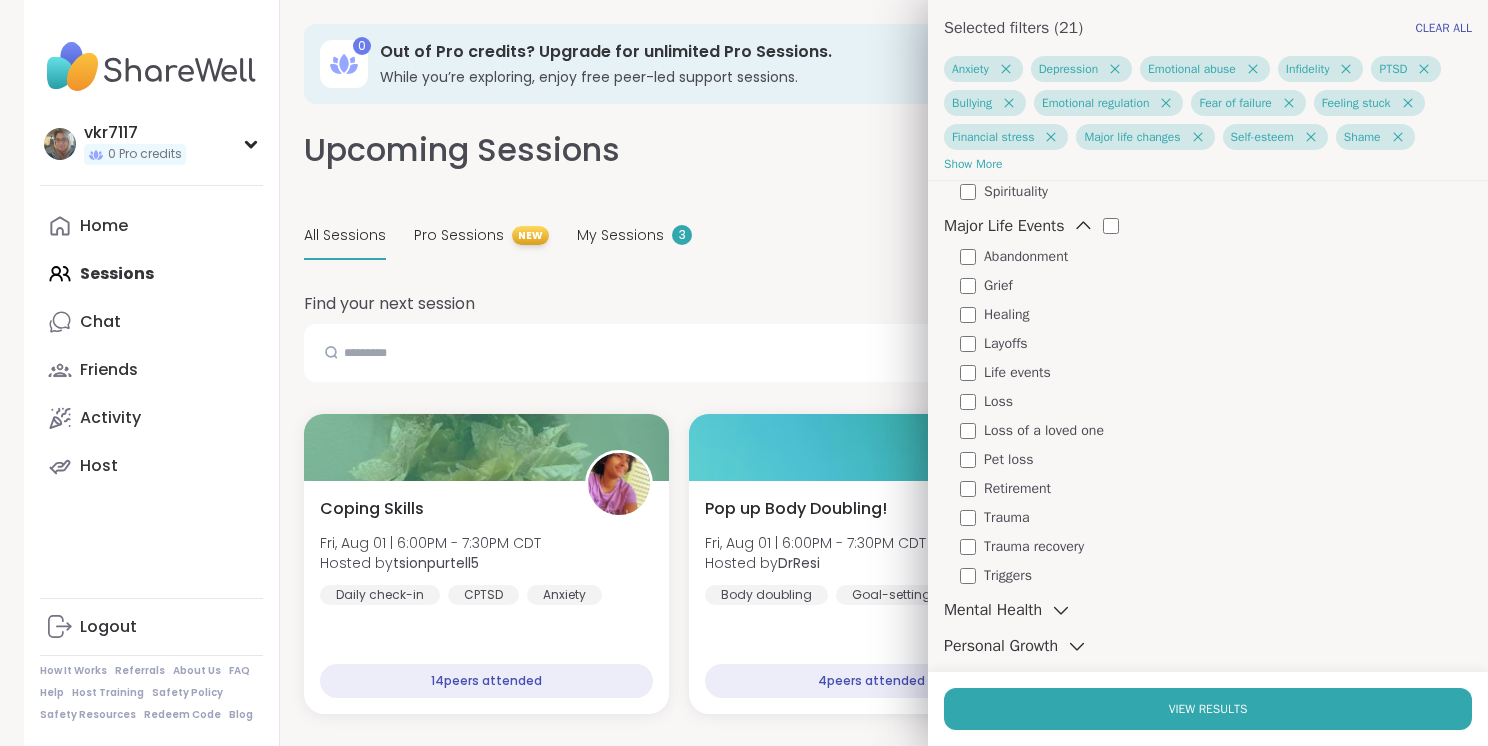 click on "Trauma" at bounding box center [1007, 517] 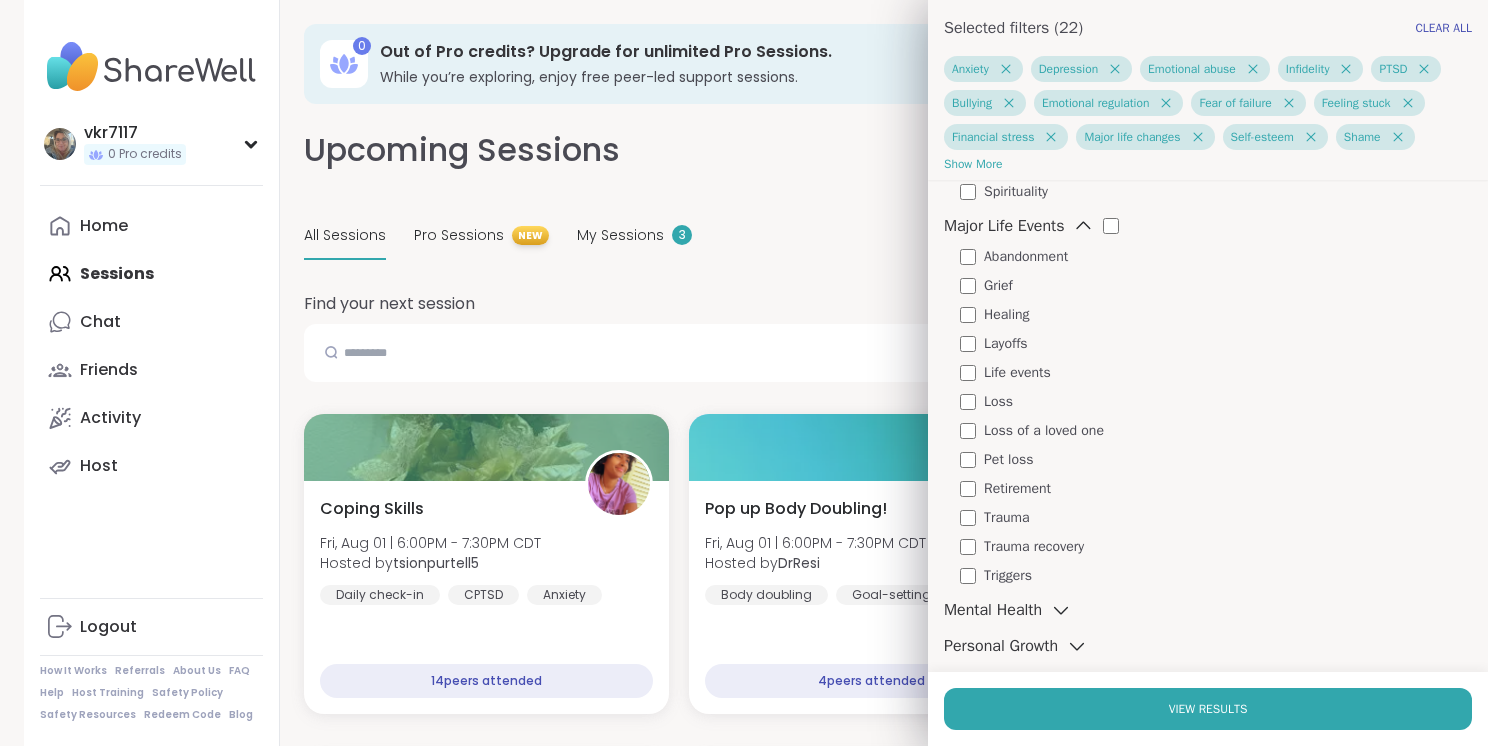 click on "Trauma recovery" at bounding box center (1034, 546) 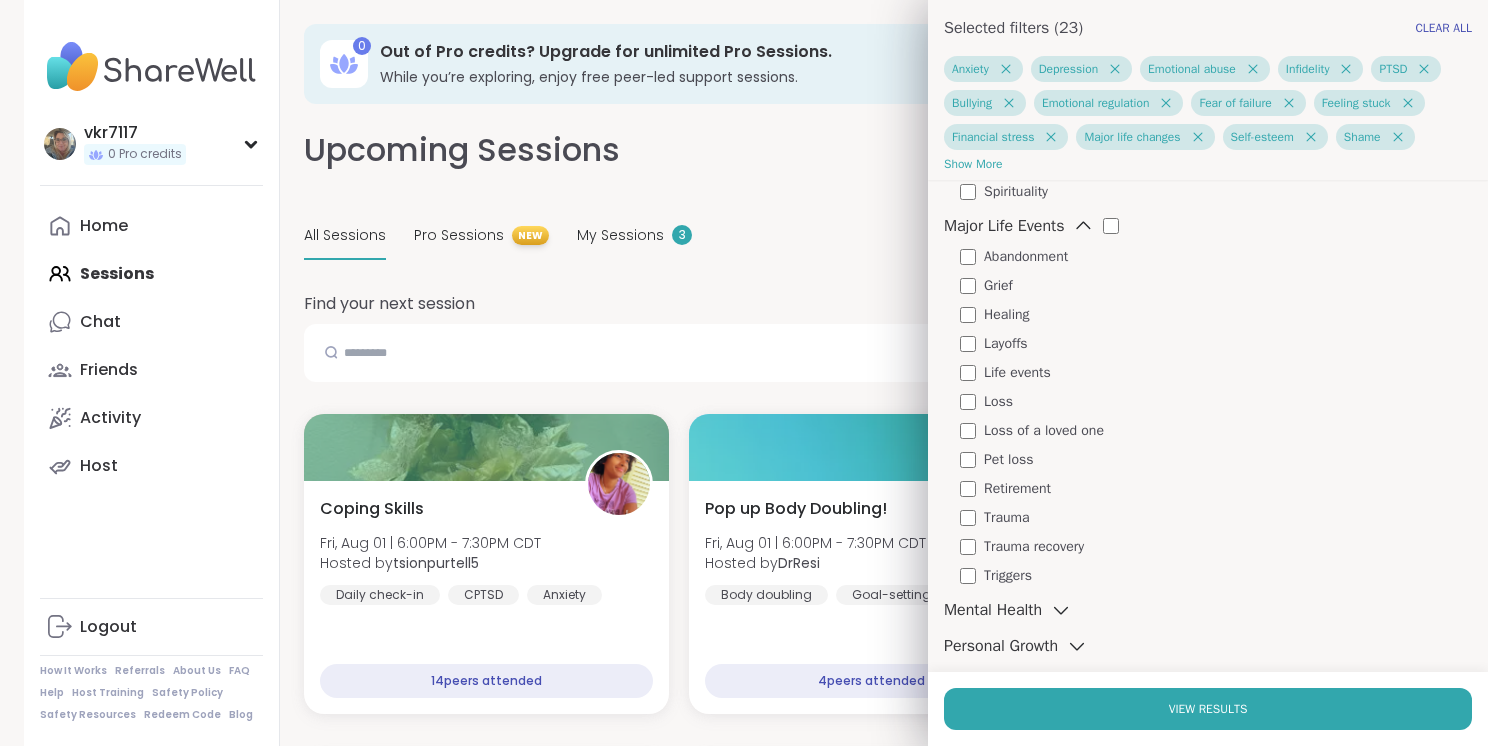 click on "Triggers" at bounding box center (1008, 575) 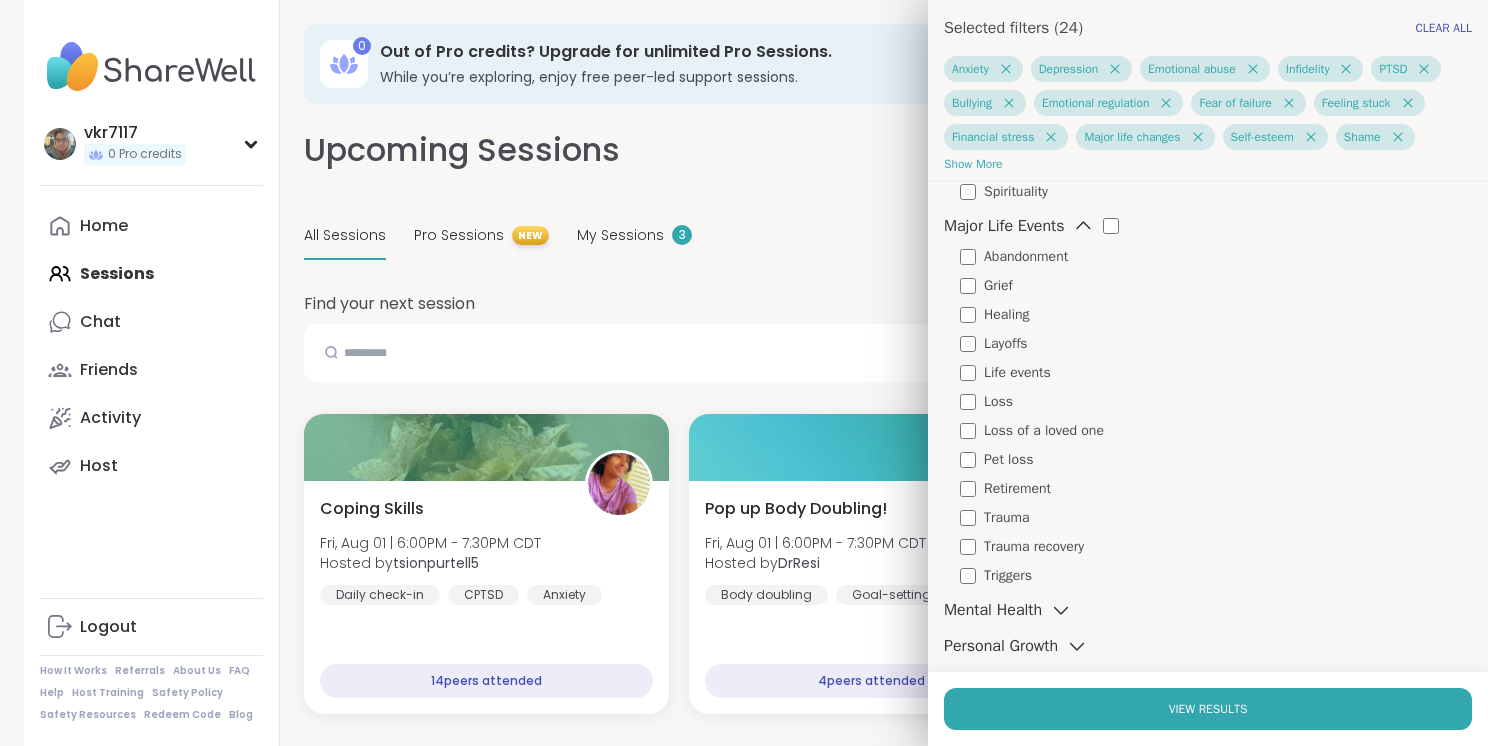 click on "Mental Health" at bounding box center [993, 610] 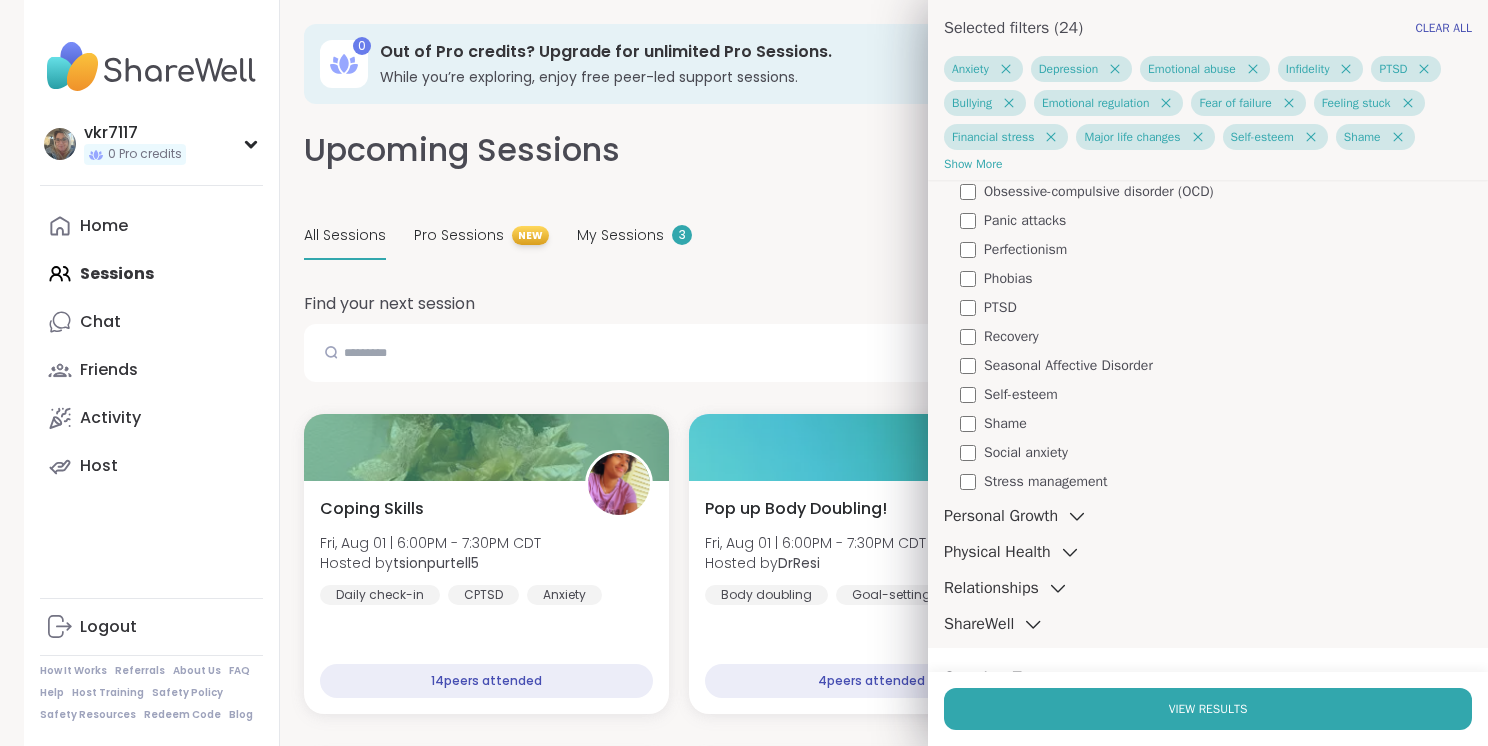 scroll, scrollTop: 3754, scrollLeft: 0, axis: vertical 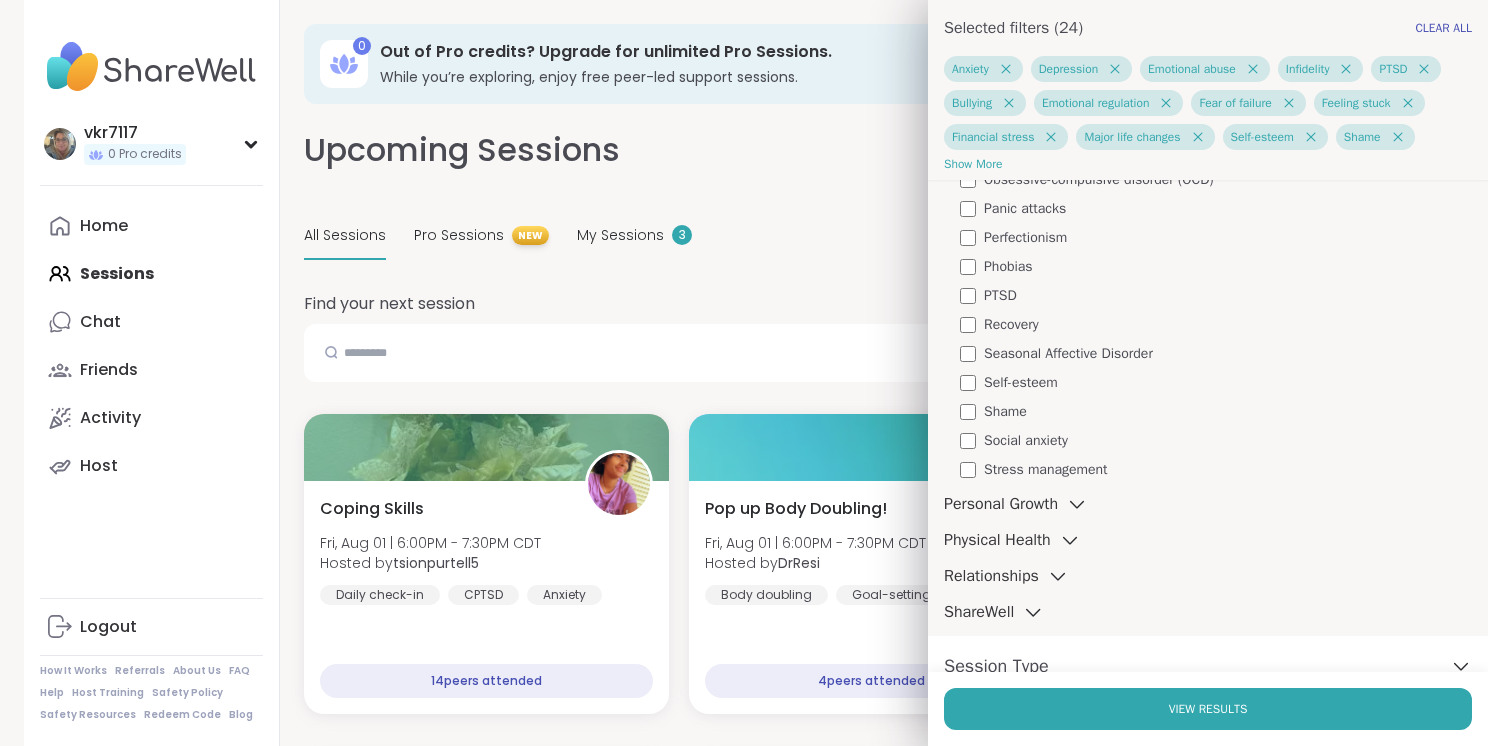 click on "Personal Growth" at bounding box center [1001, 504] 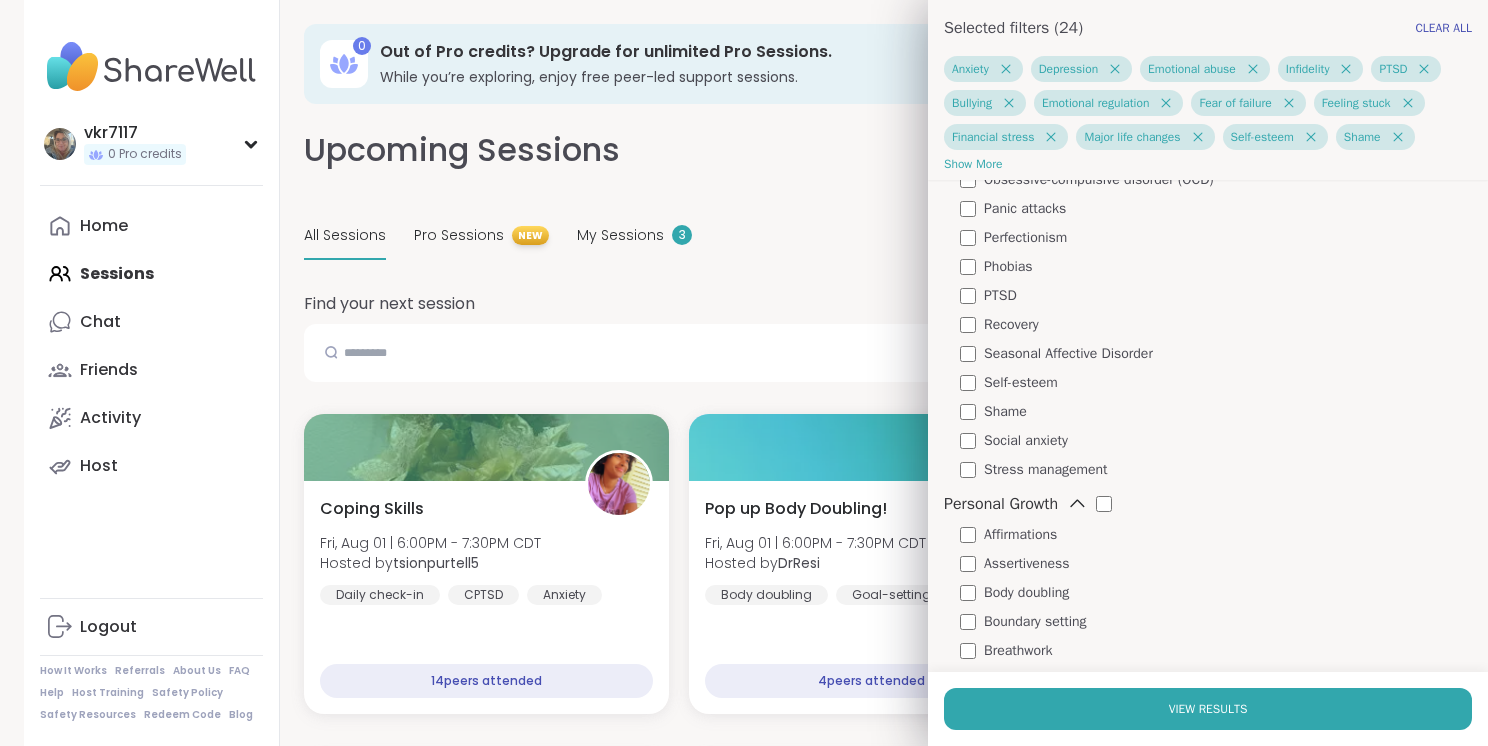 click on "Boundary setting" at bounding box center [1035, 621] 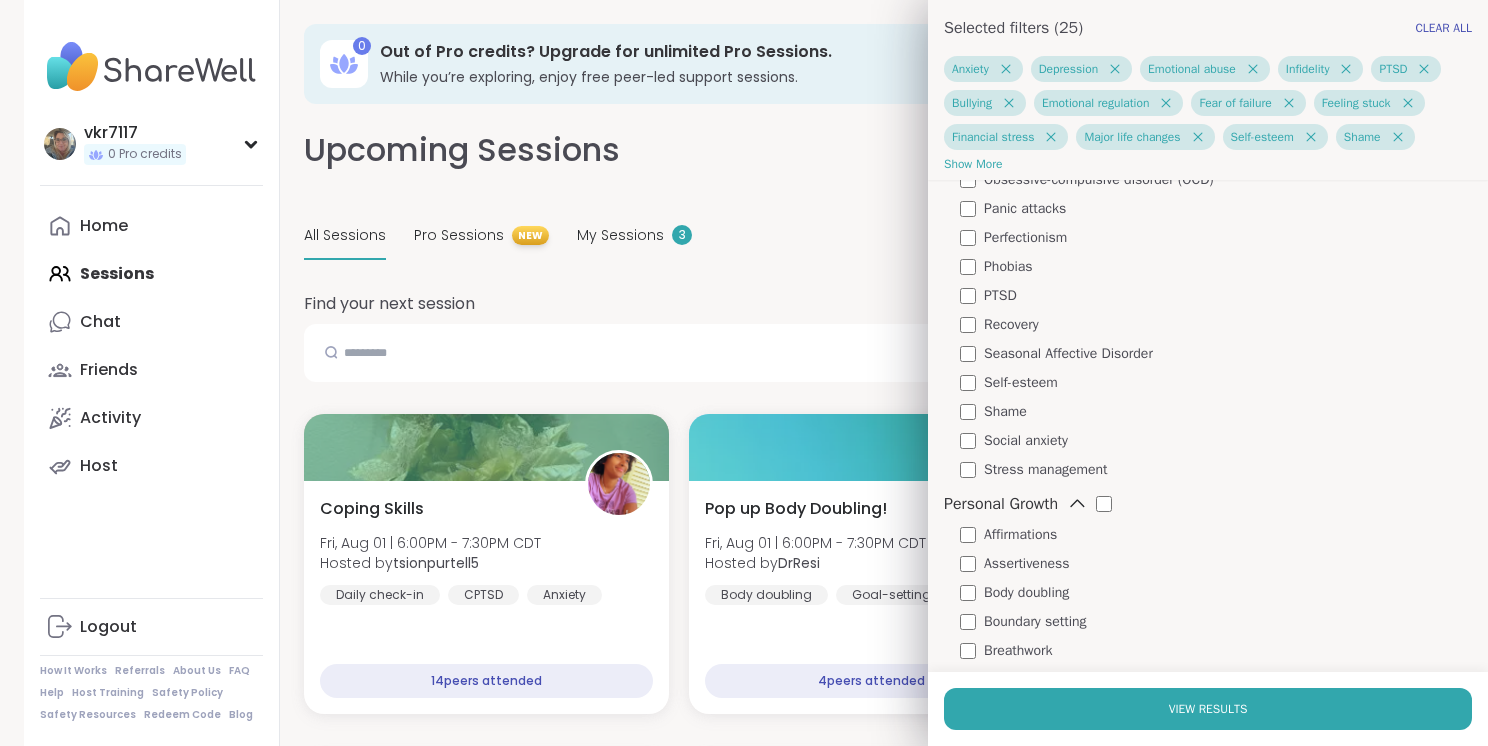 click on "My Topics Edit My Topics Anxiety Depression Emotional abuse General mental health Infidelity PTSD Bullying Bipolar disorder Burnout Emotional regulation Fear of abandonment Fear of failure Fear of rejection Feeling stuck Financial stress Major life changes Panic attacks Perfectionism Social anxiety Loneliness Self-esteem Shame Impulse control disorders CPTSD Cheating Closure Codependency Going through divorce Gaslighting Narcissism NPD Abuse Toxic relationships Trust issues Attachment issues Childhood trauma Motherhood Parenting challenges Brain fog Self-love Repair Family & Parenthood Adoption Adoption post-placement Attachment issues Birth Trauma C-section Caregiving Childhood trauma Egg freezing Family Family conflicts Fertility First-time parent Infertility IVF Motherhood Parenthood Parenting challenges Postpartum depression Preeclampsia Pregnancy Identity & Representation BIPOC Support Cultural adjustment Gender identity Identity Inclusion LGBTQIA+ Racial identity Religion Representation Spirituality" at bounding box center [1208, -1091] 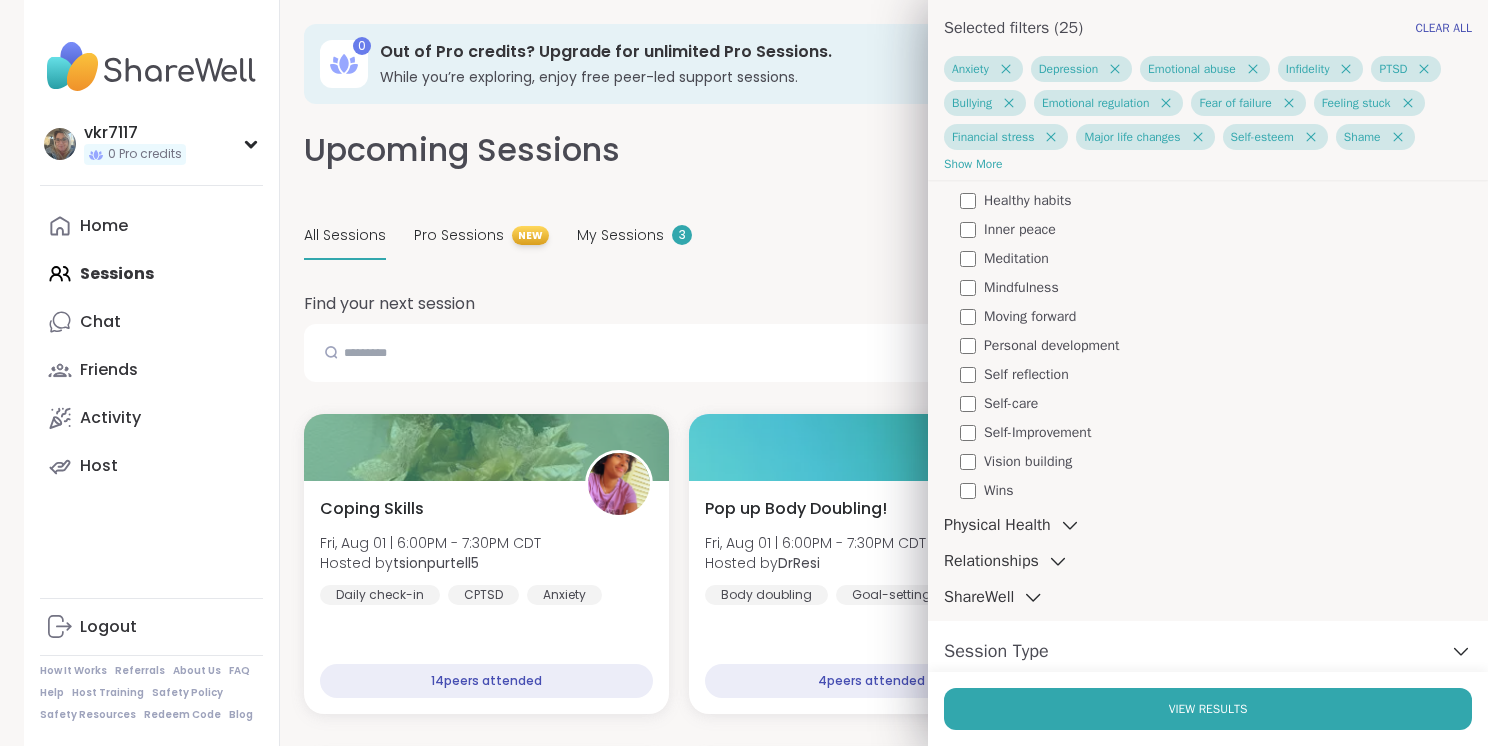 click on "Inner peace" at bounding box center (1020, 229) 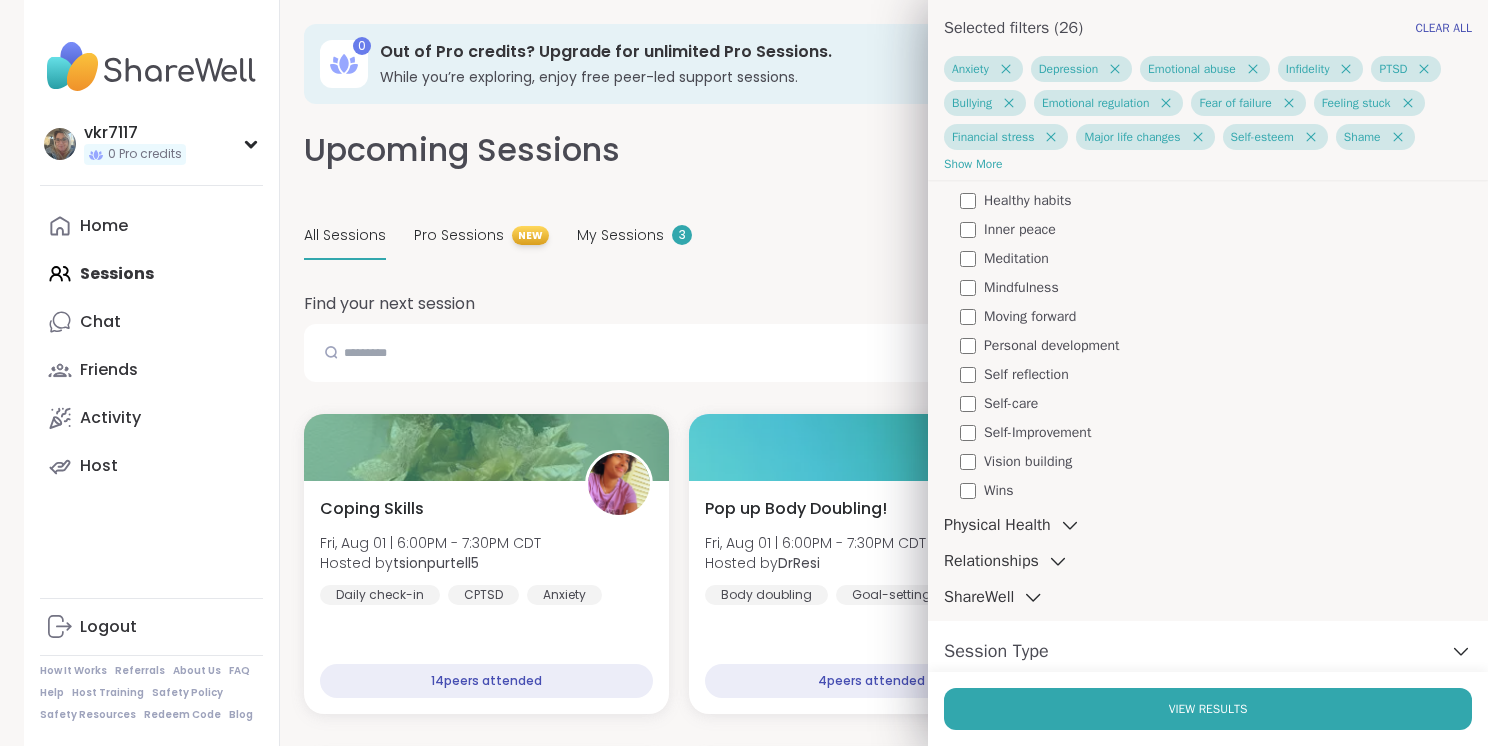 click on "Moving forward" at bounding box center (1030, 316) 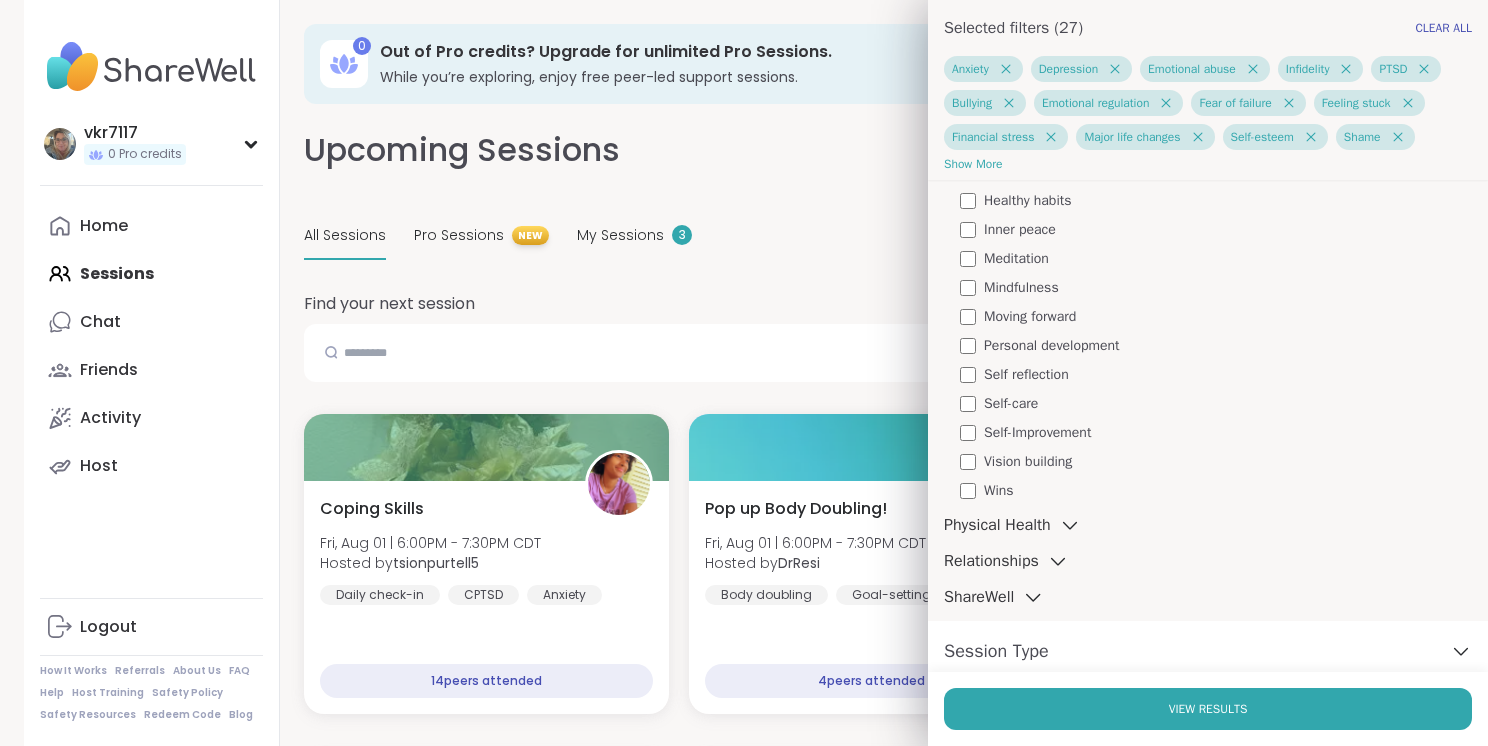 click on "Physical Health" at bounding box center (997, 525) 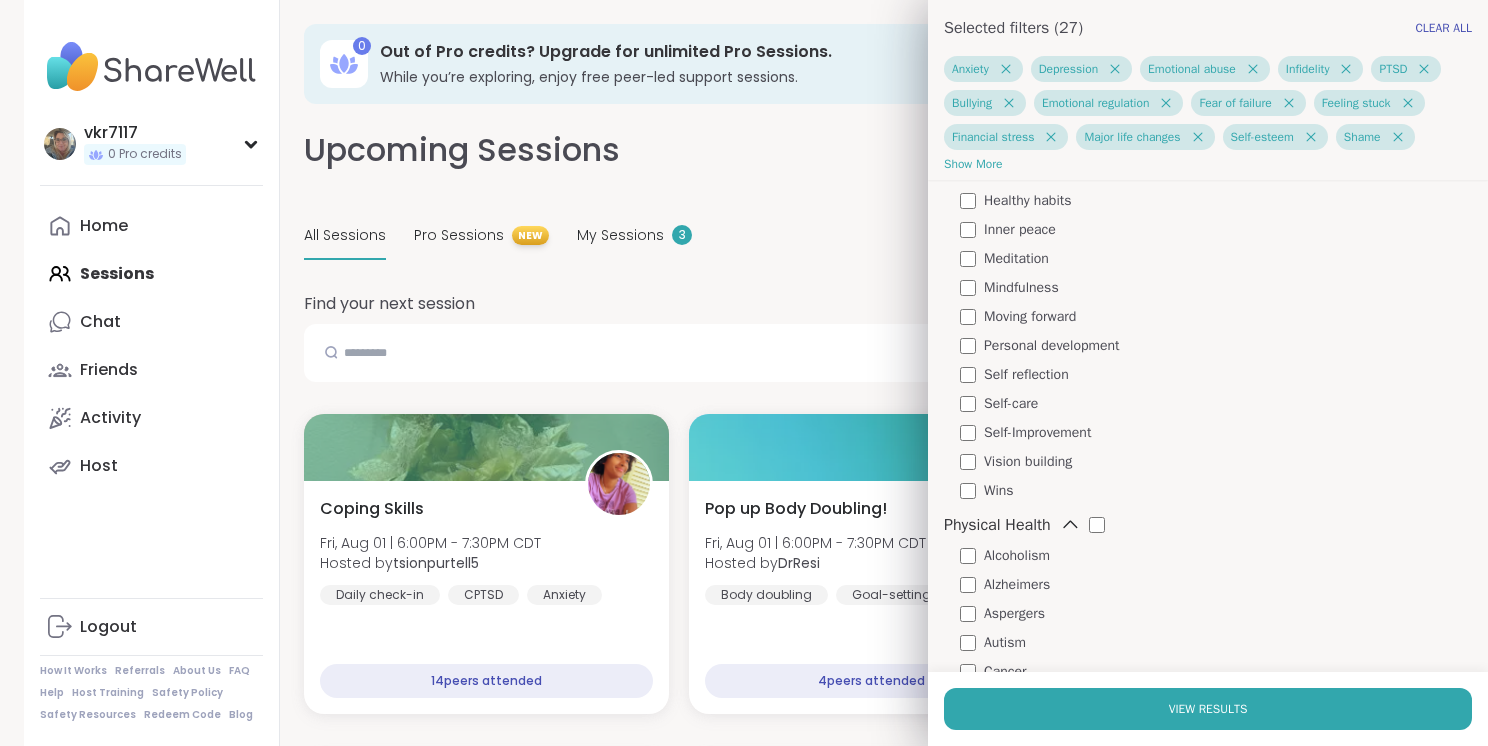 scroll, scrollTop: 5060, scrollLeft: 0, axis: vertical 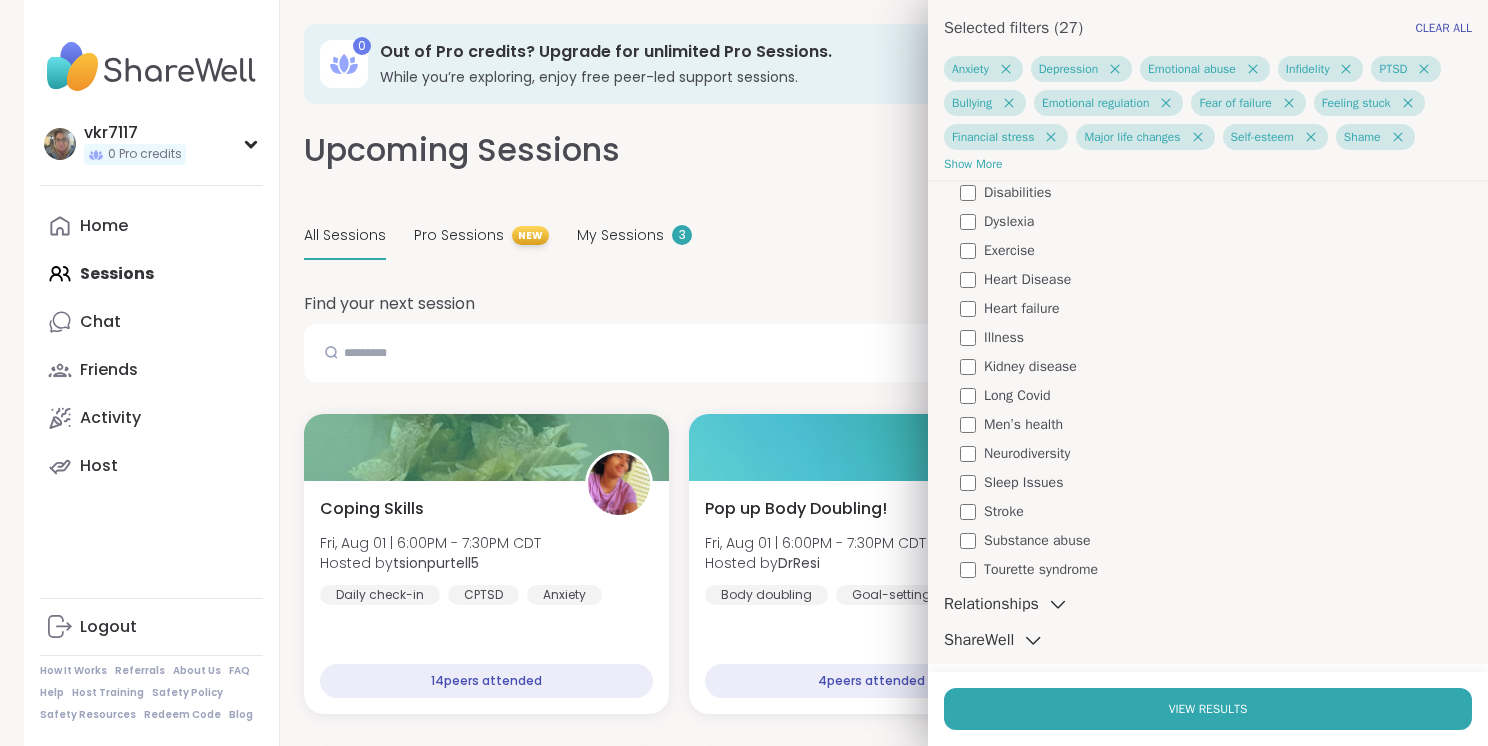 click on "Relationships" at bounding box center [991, 604] 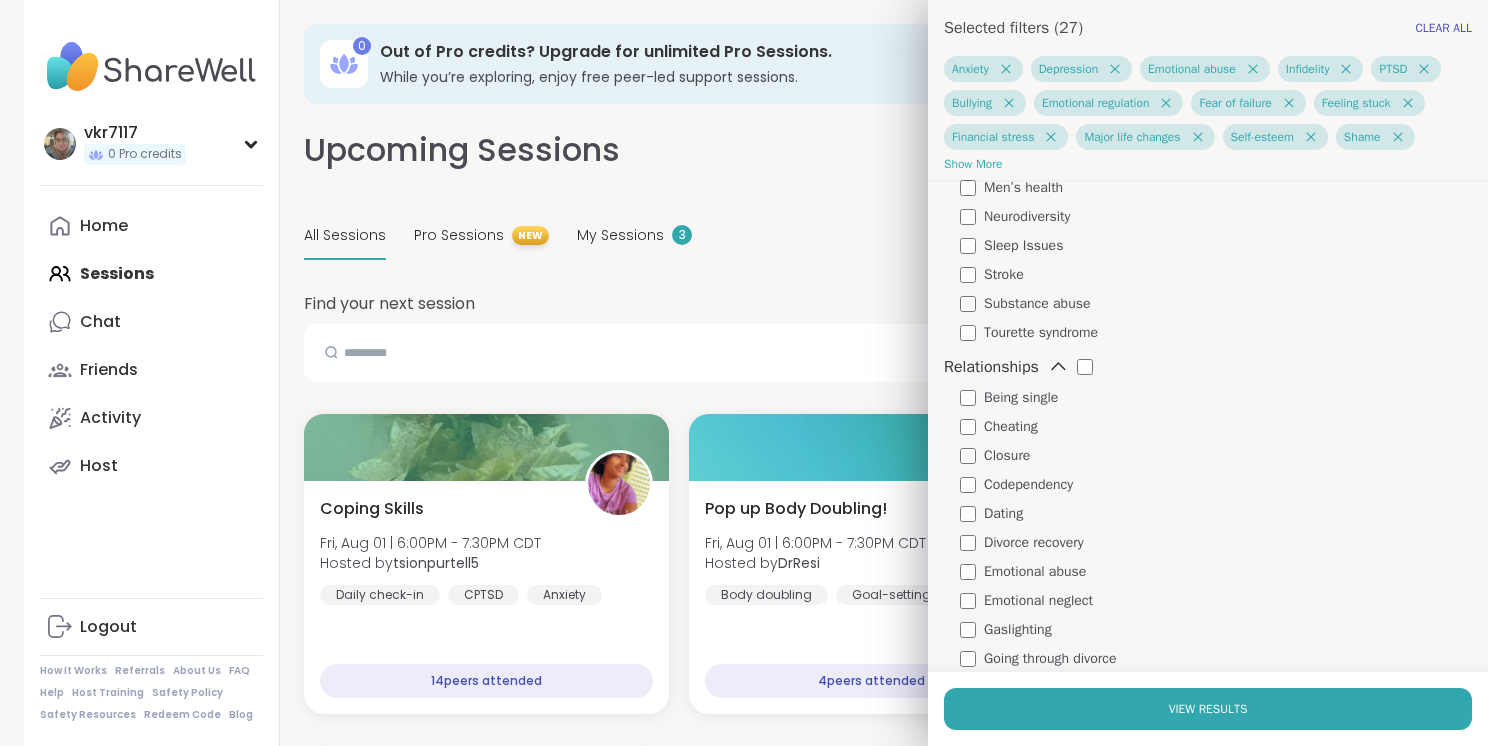 scroll, scrollTop: 5300, scrollLeft: 0, axis: vertical 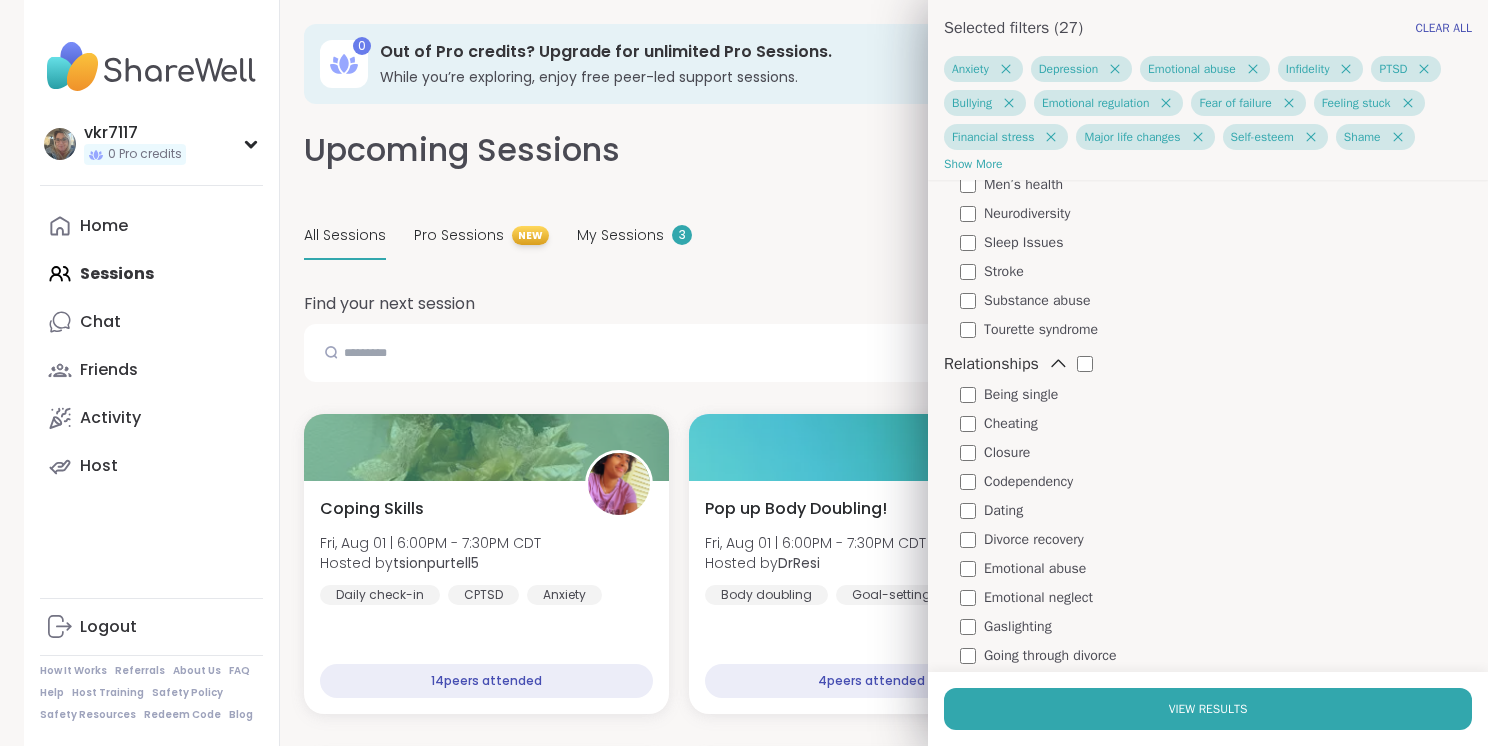 click on "Being single" at bounding box center [1021, 394] 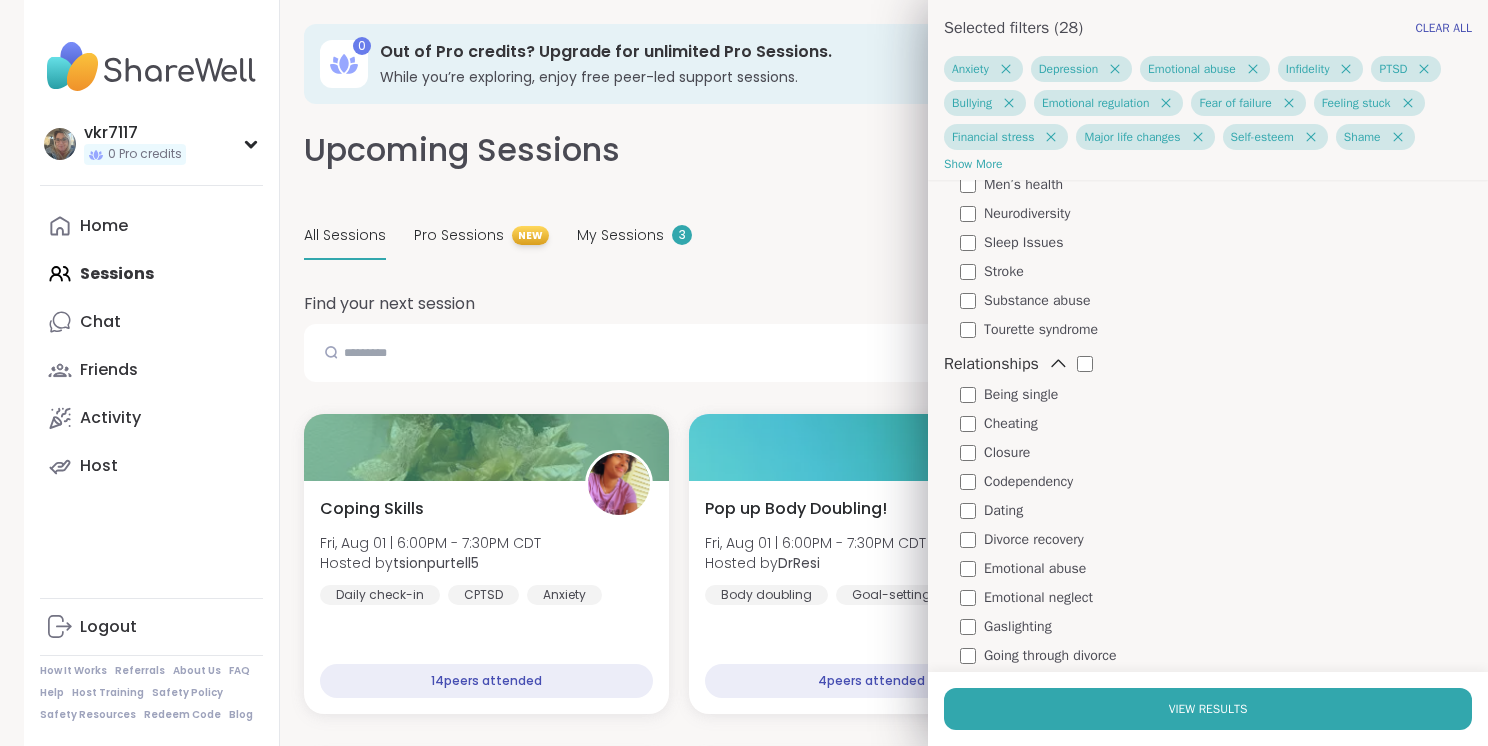 click on "Codependency" at bounding box center [1028, 481] 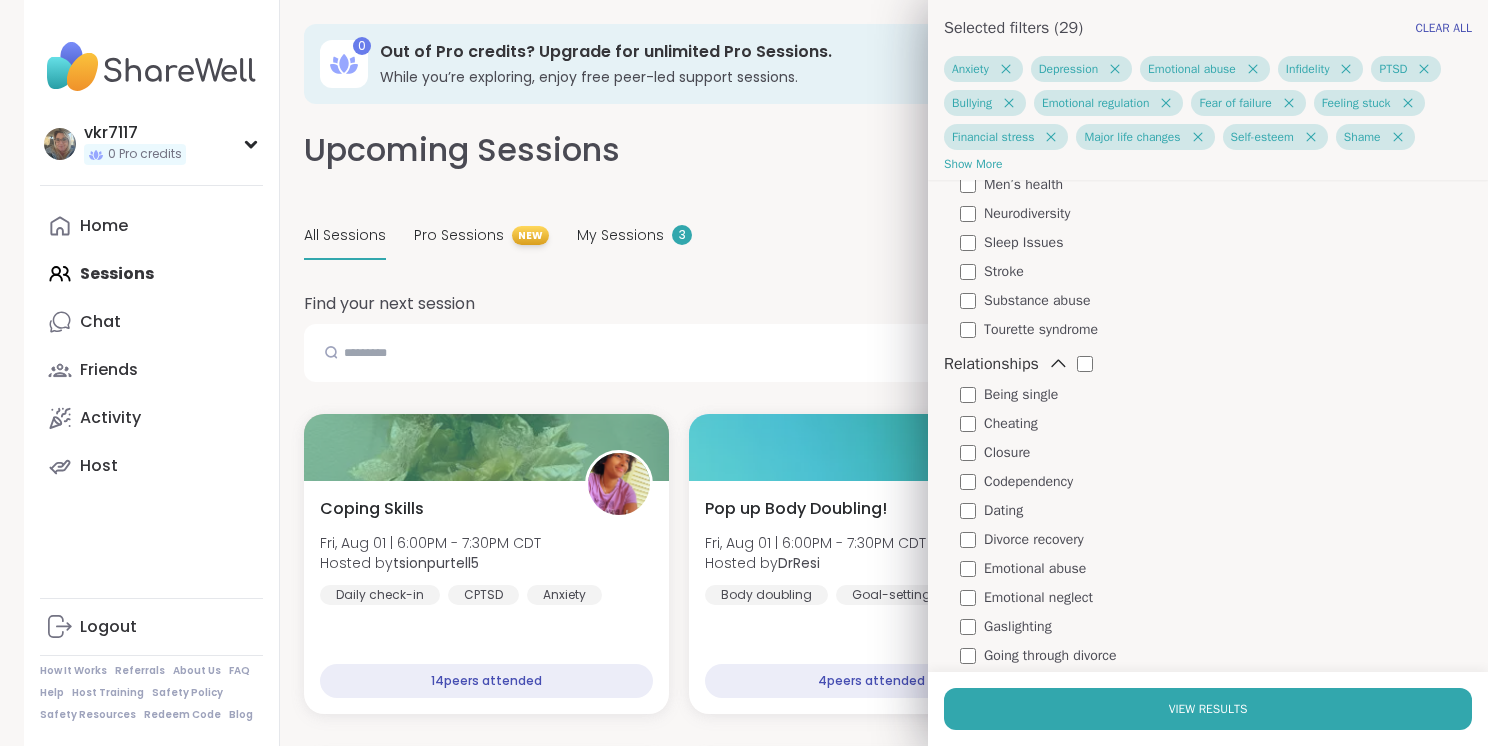click on "Divorce recovery" at bounding box center (1034, 539) 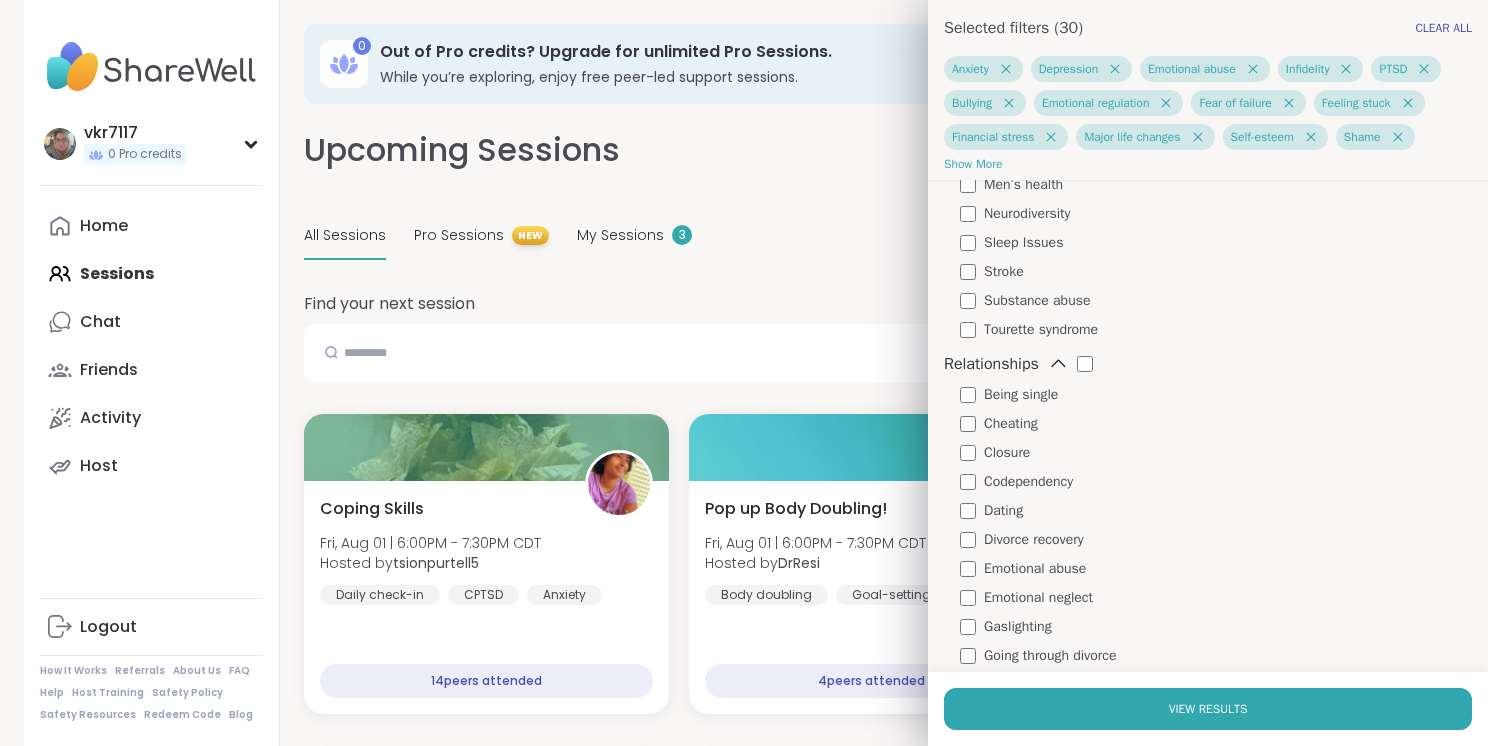 click on "Dating" at bounding box center [1003, 510] 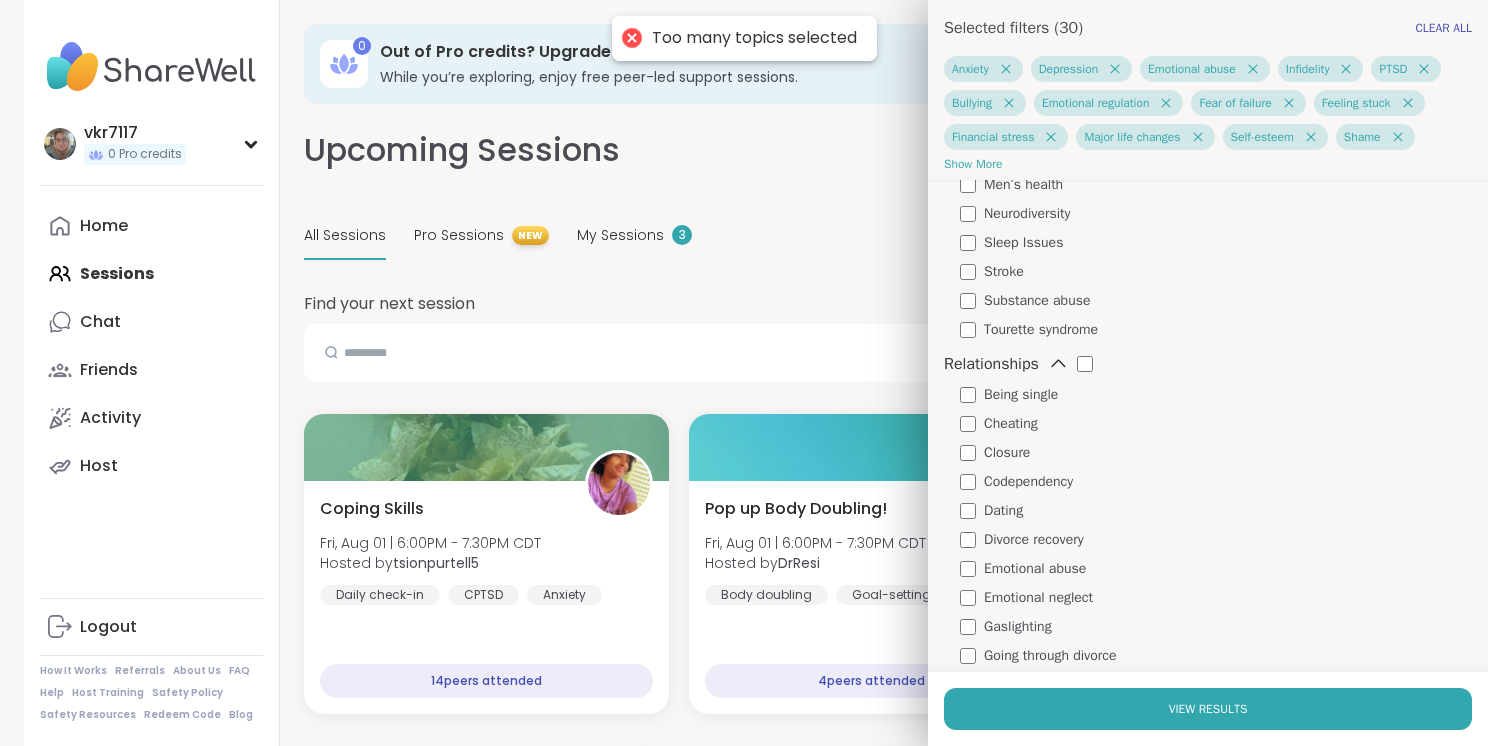 click on "Emotional neglect" at bounding box center [1038, 597] 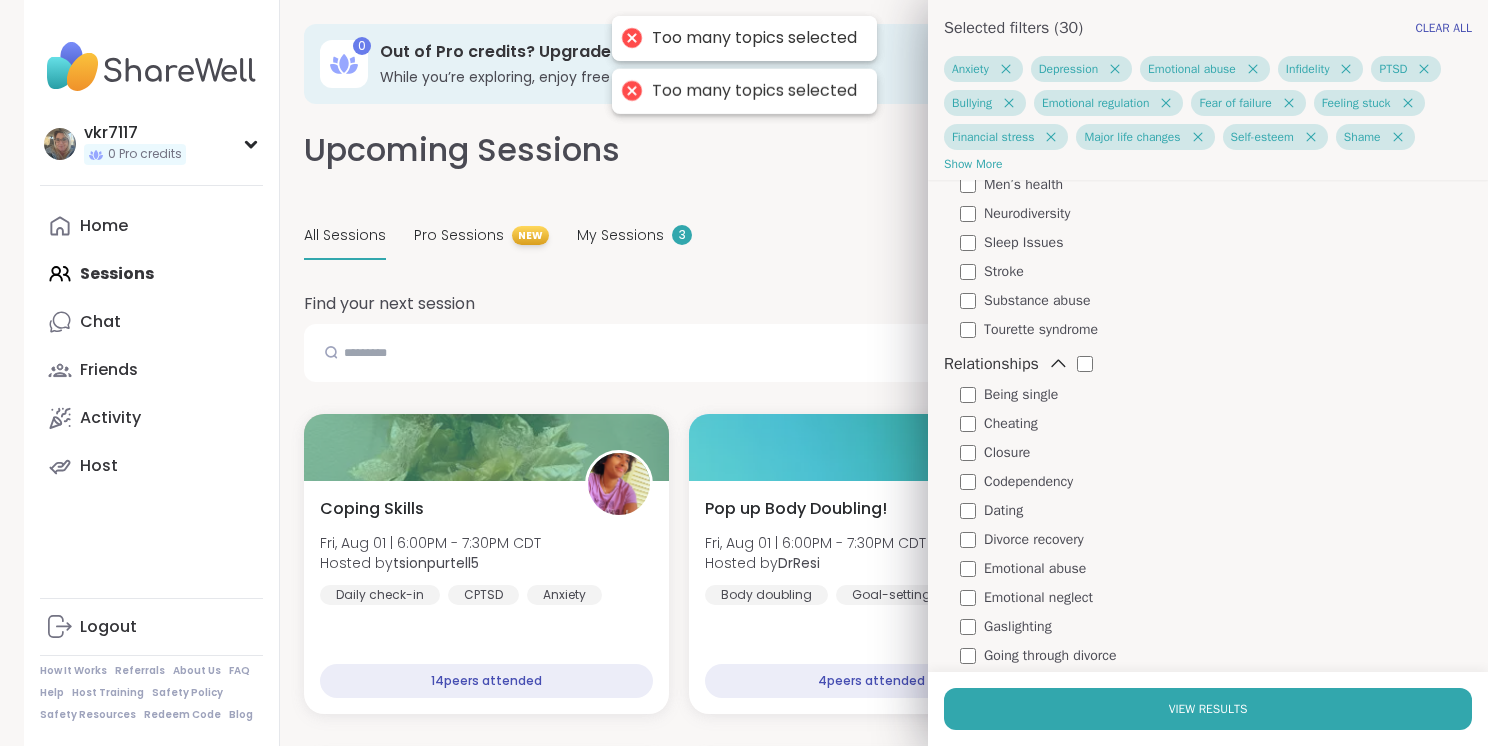 click on "Gaslighting" at bounding box center (1018, 626) 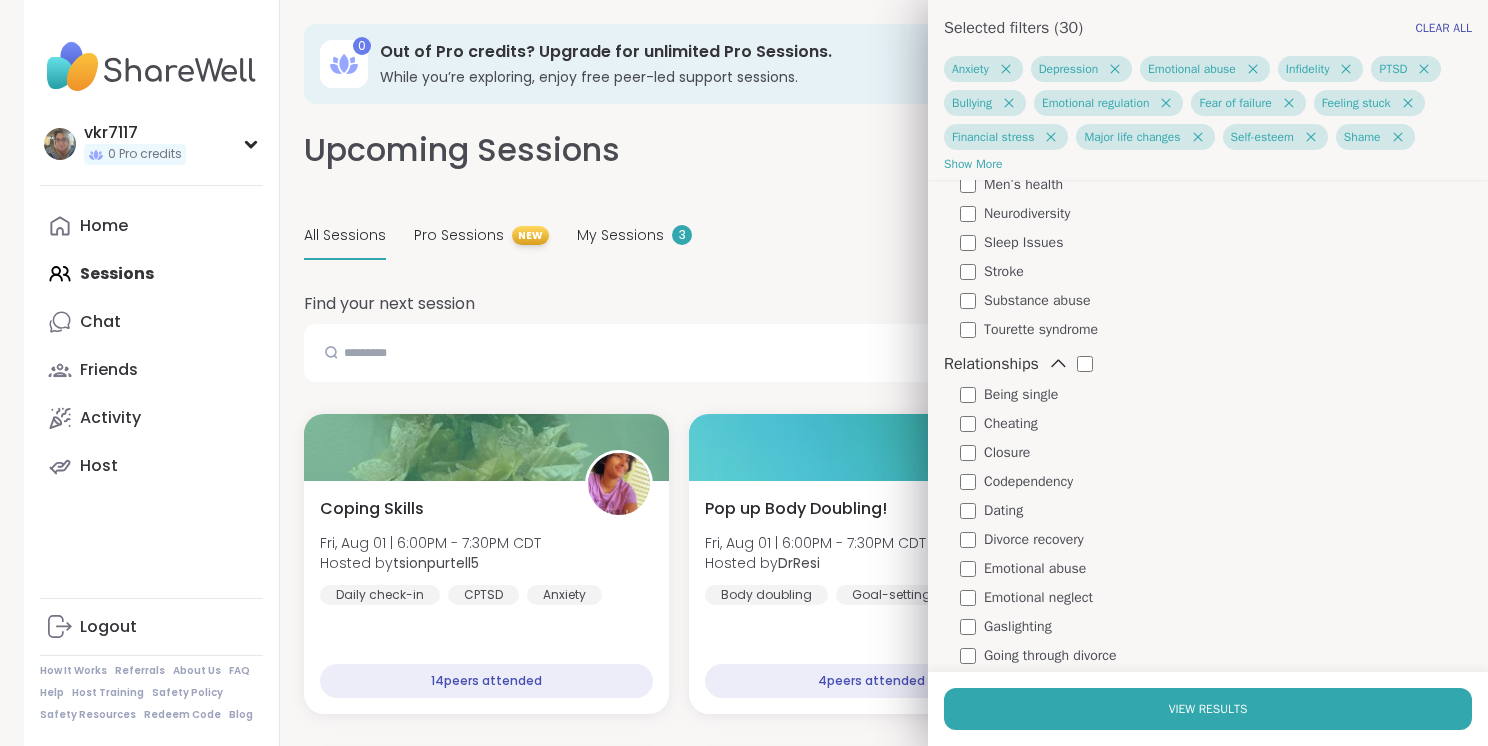 click on "Anxiety Depression Emotional abuse Infidelity PTSD Bullying Emotional regulation Fear of failure Feeling stuck Financial stress Major life changes Self-esteem Shame CPTSD Cheating Closure Toxic relationships Trust issues Brain fog Abandonment Healing Trauma Trauma recovery Triggers Boundary setting Inner peace Moving forward Being single Codependency Divorce recovery" at bounding box center [1214, 171] 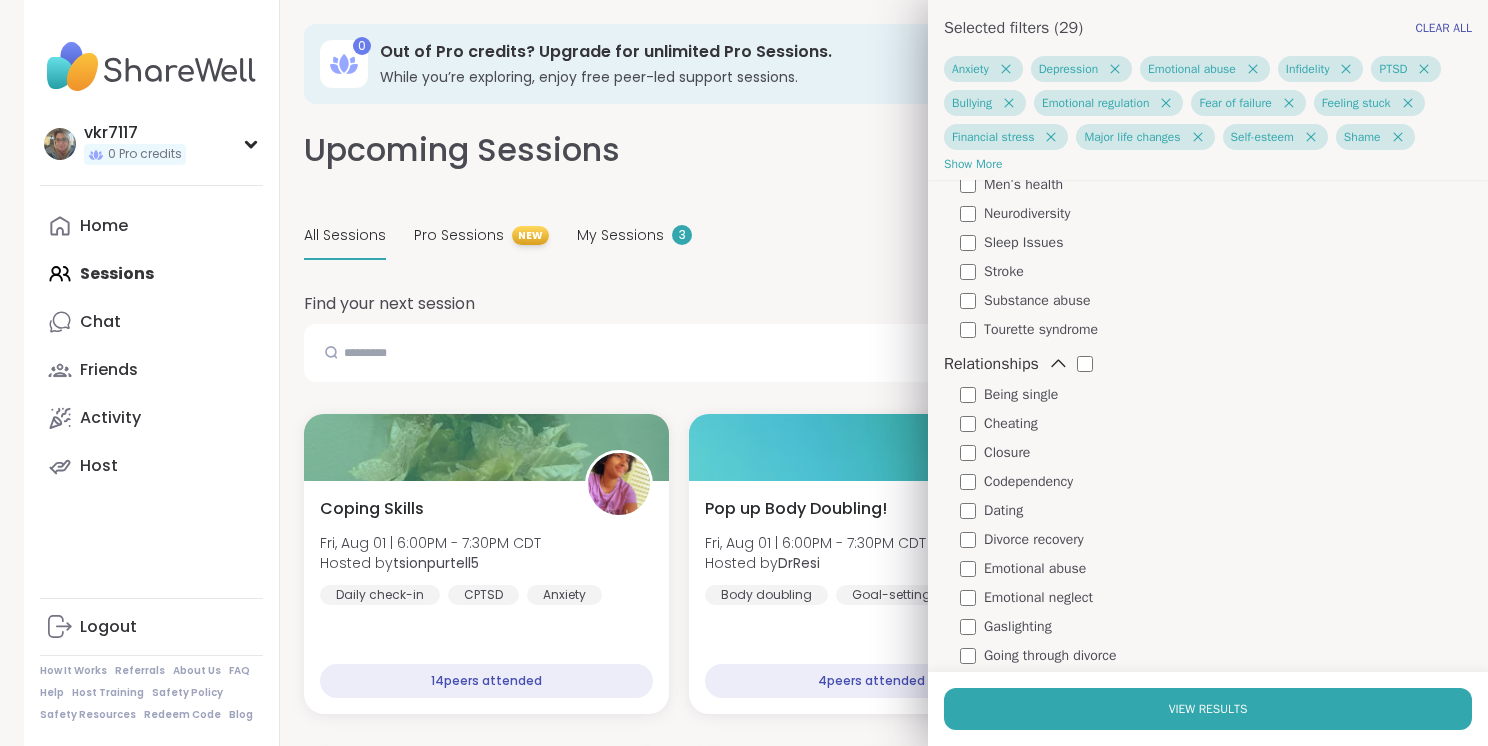 click on "Going through divorce" at bounding box center (1050, 655) 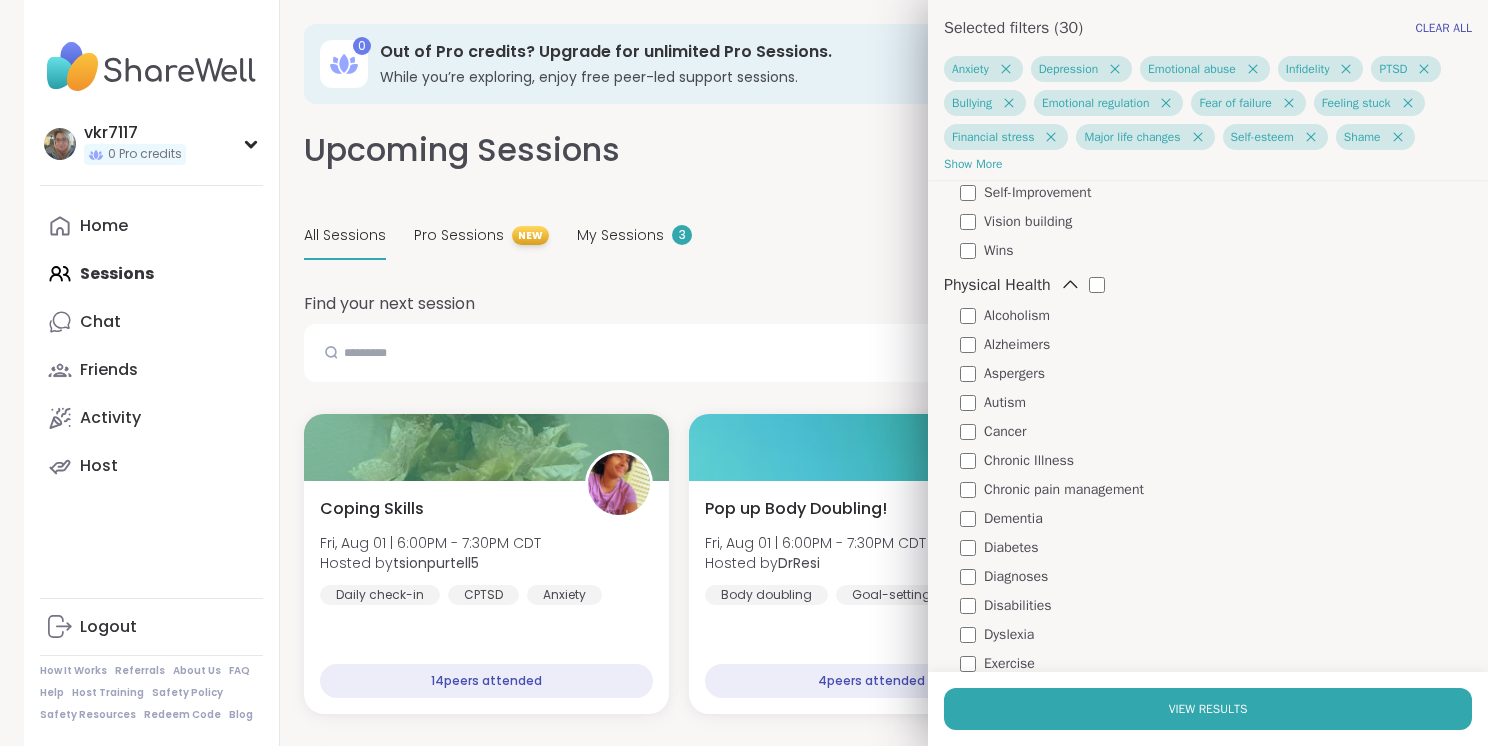 scroll, scrollTop: 3994, scrollLeft: 0, axis: vertical 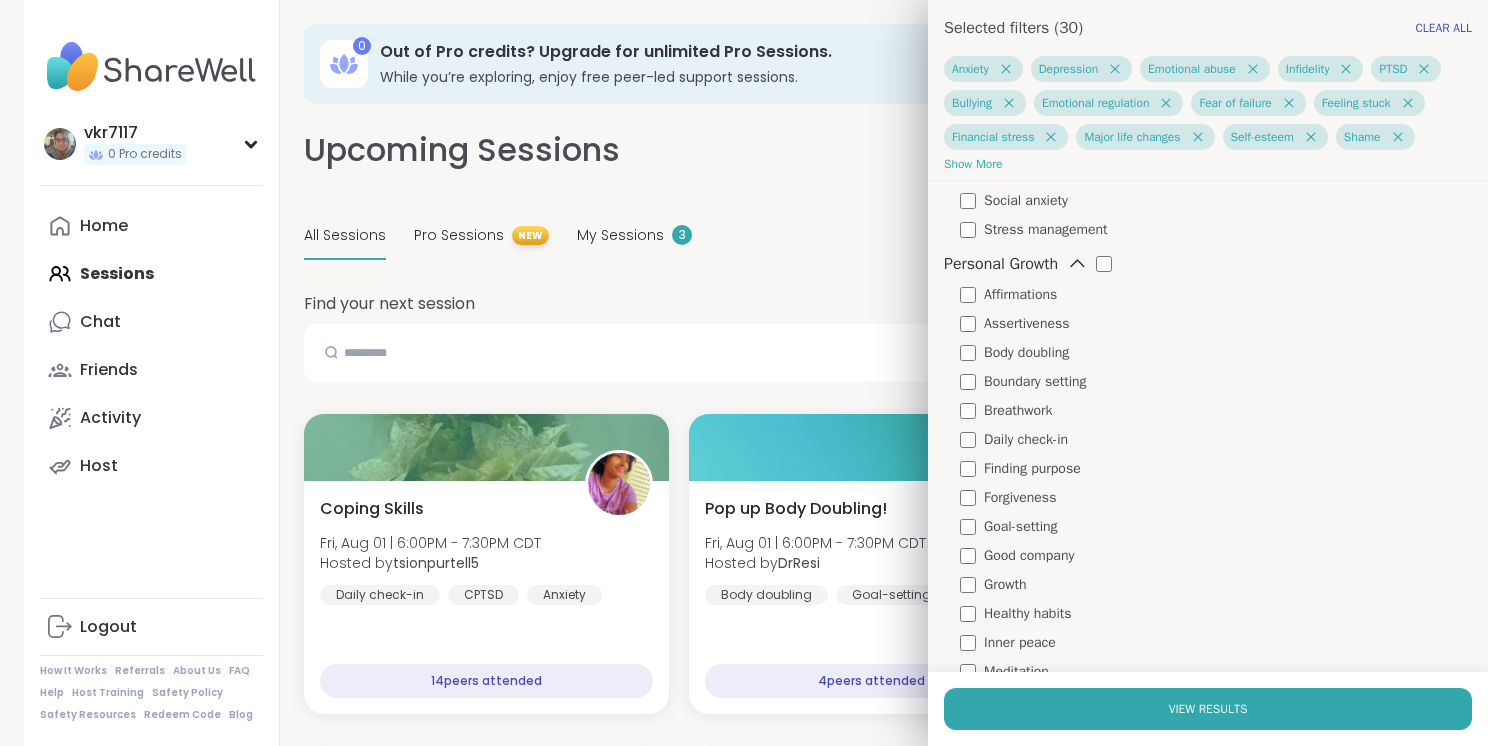 click 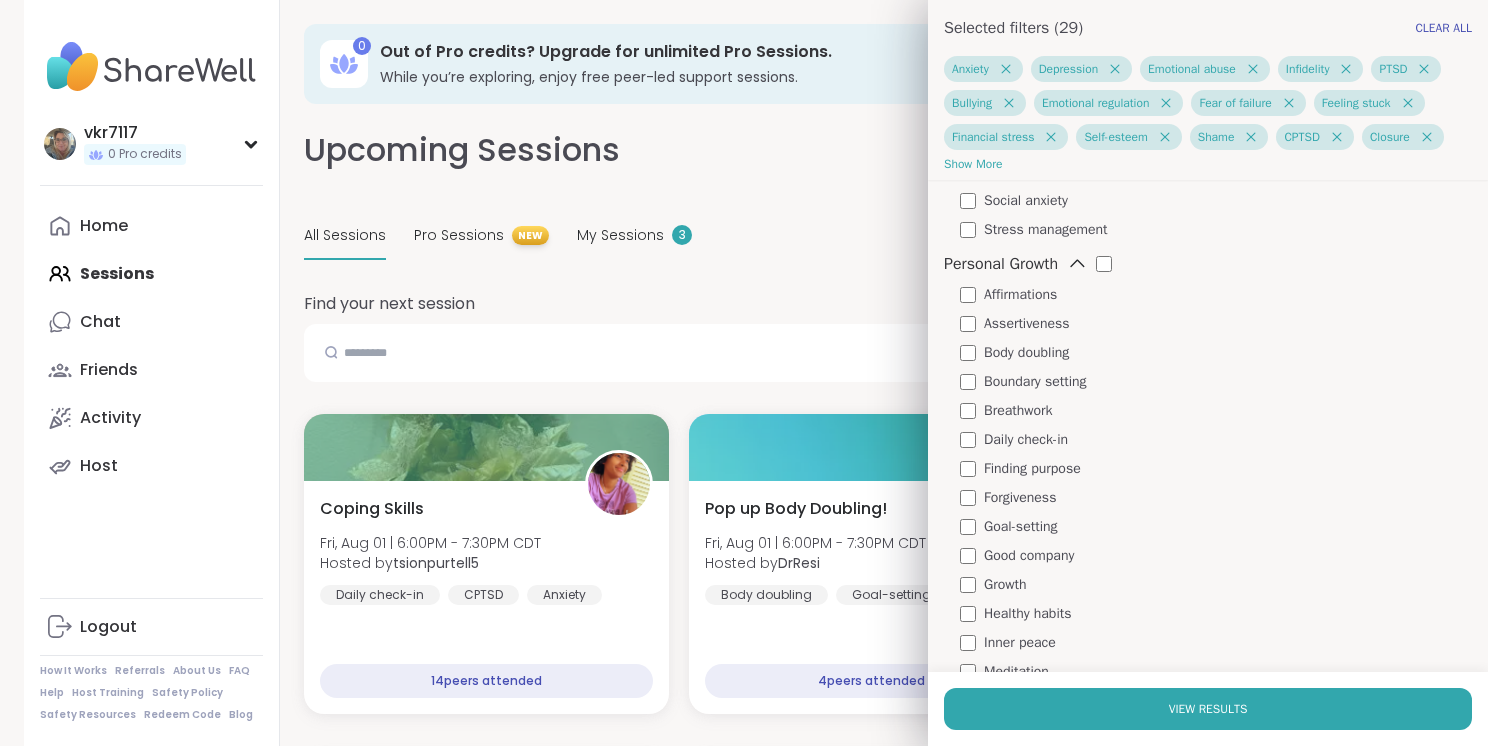 click 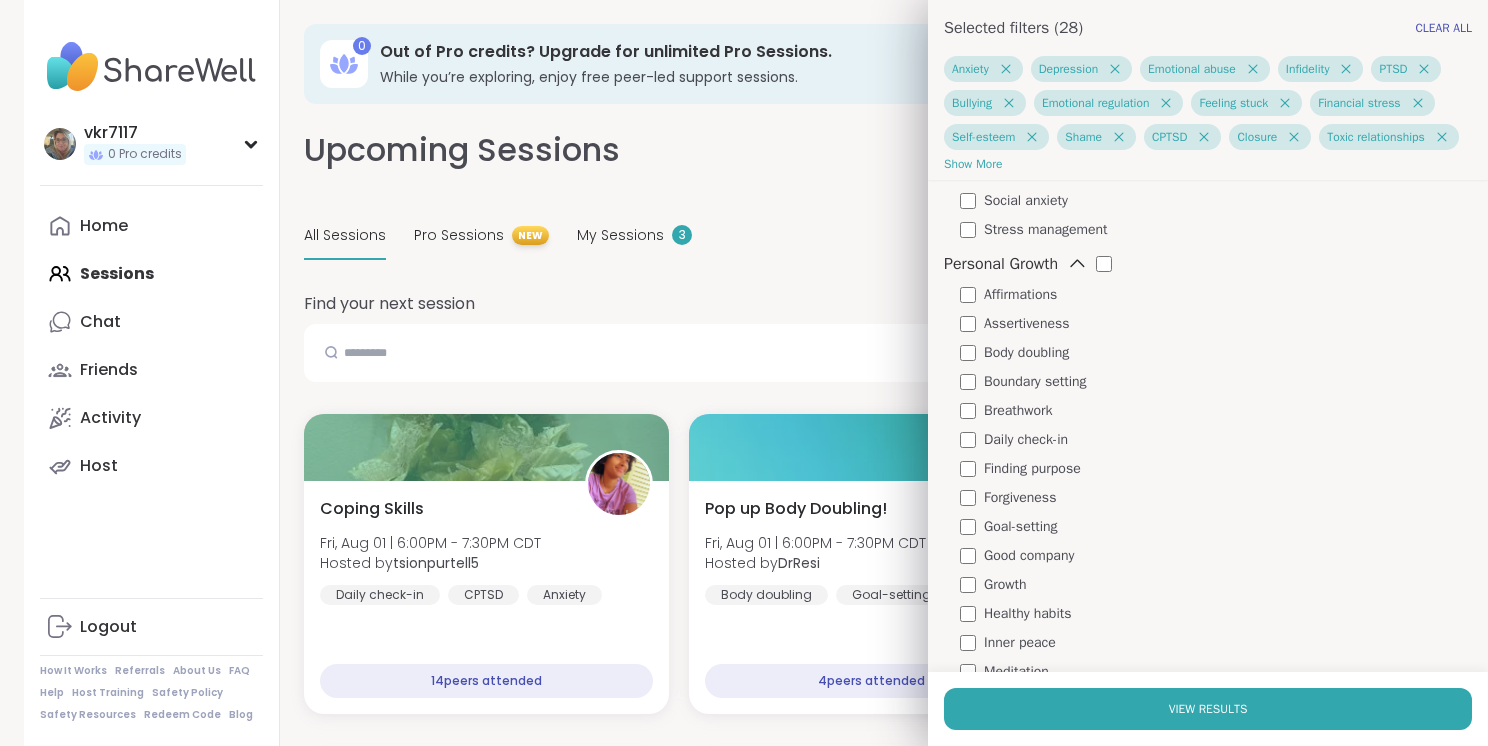 click 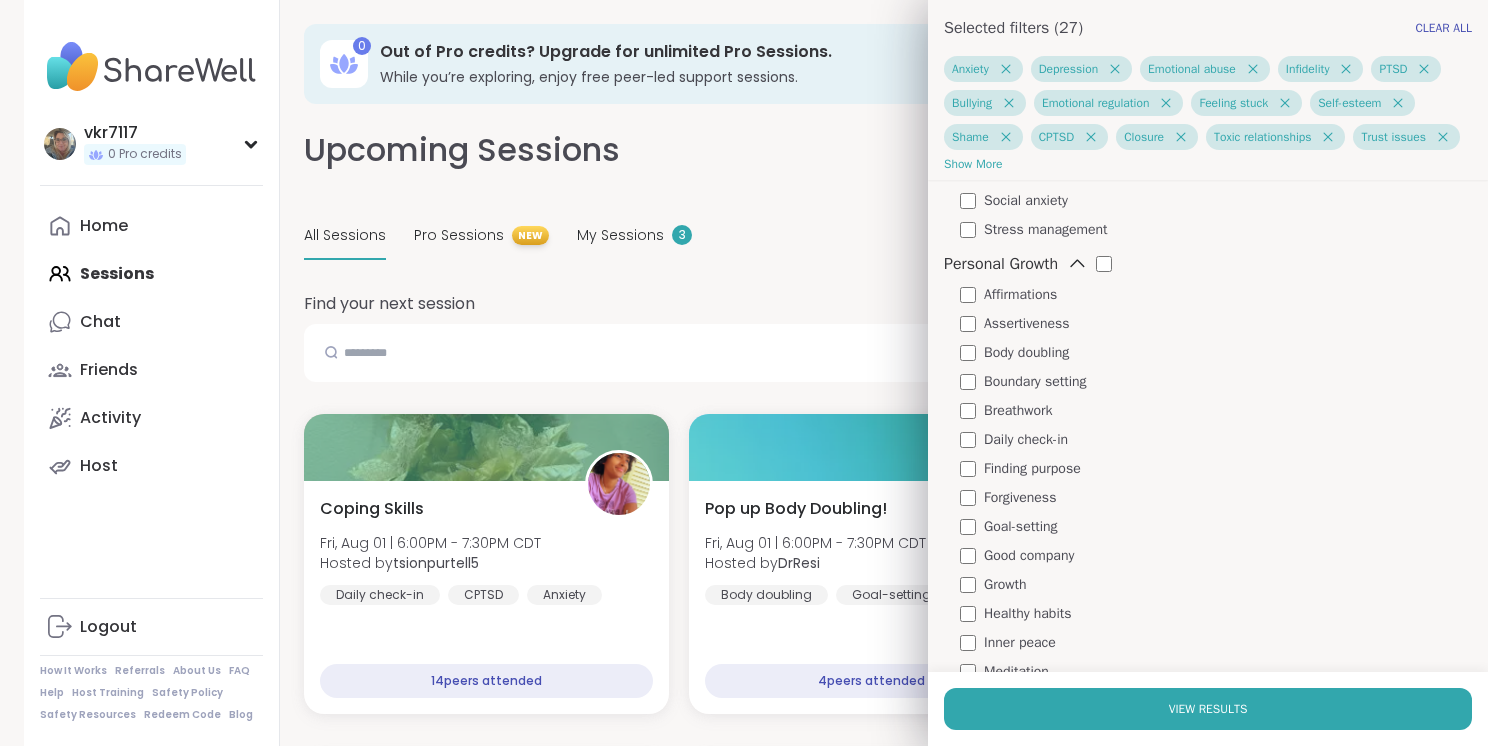 click 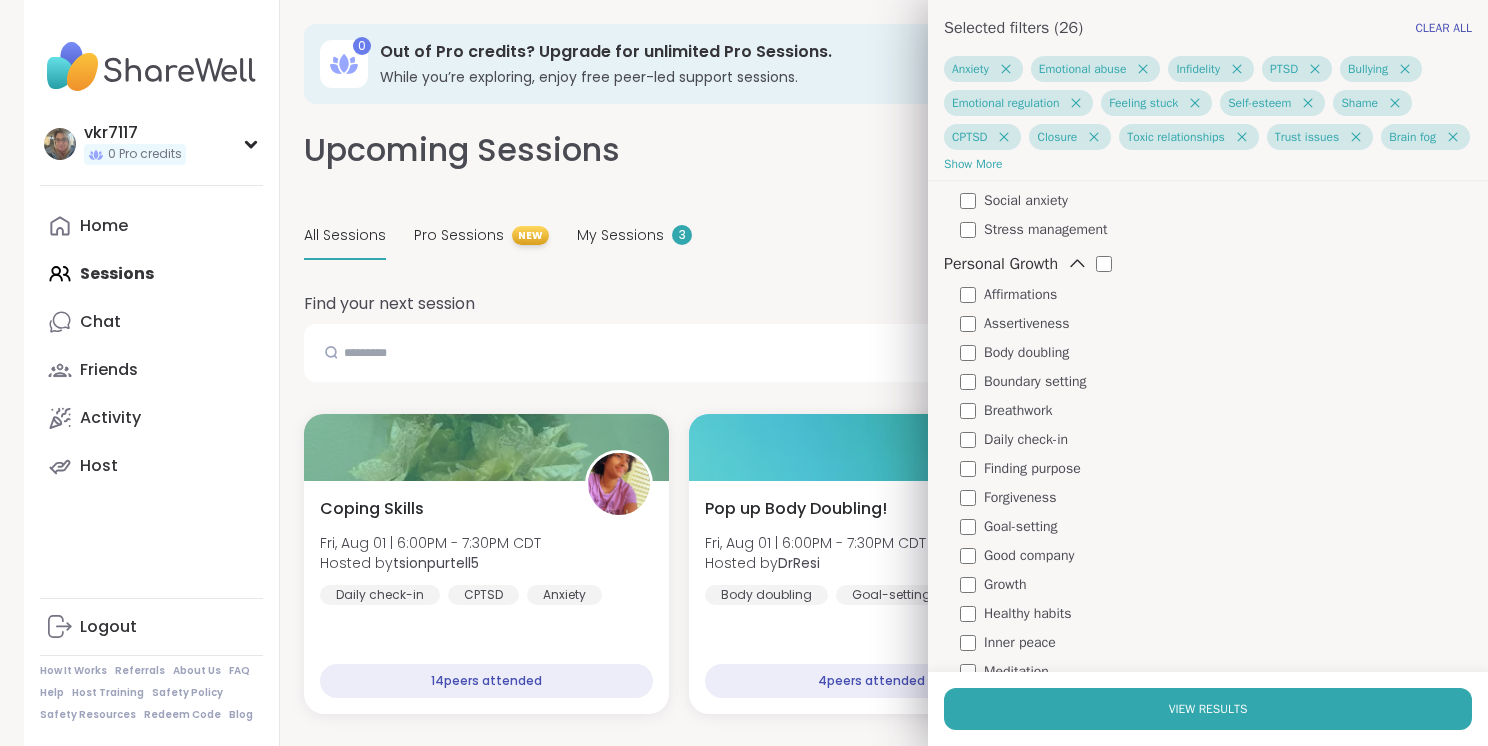 click 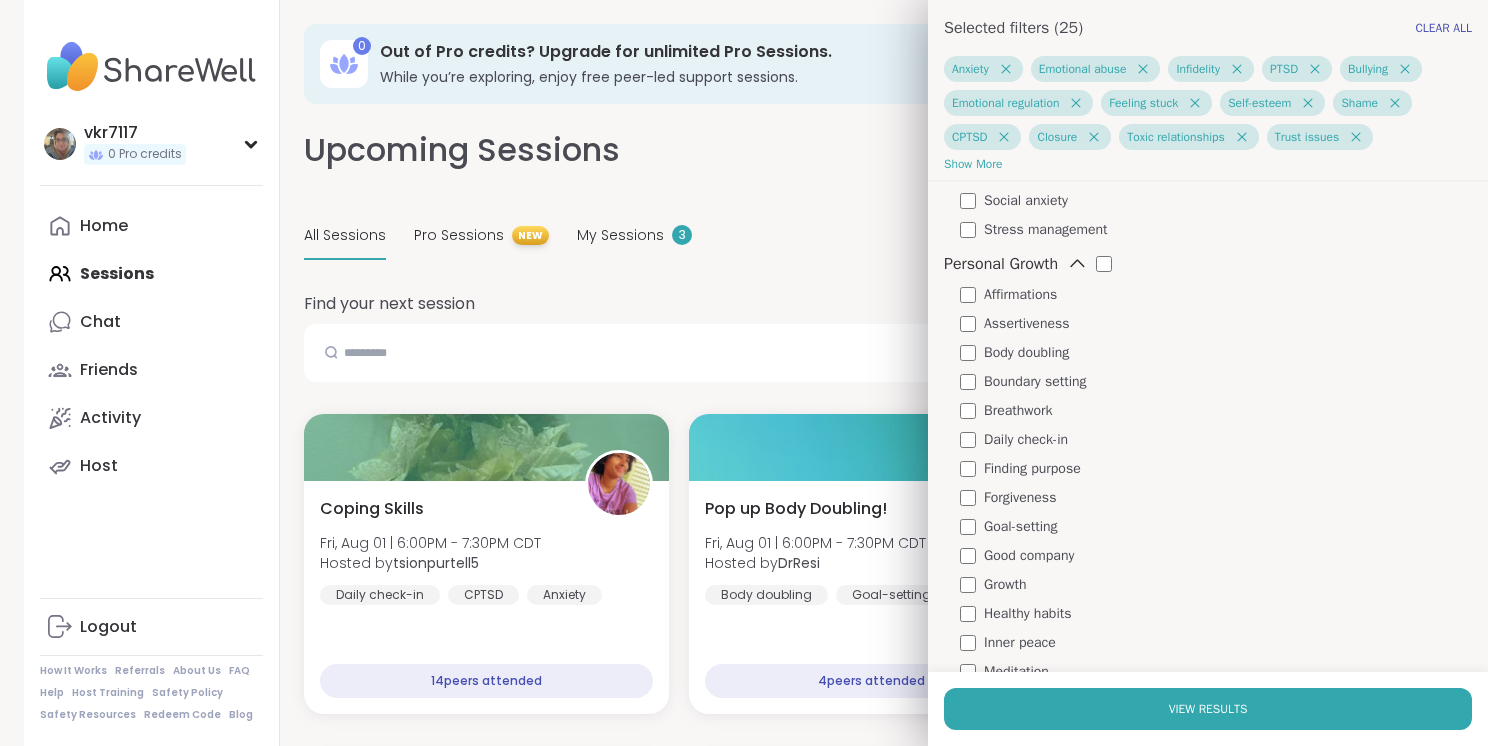 scroll, scrollTop: 4647, scrollLeft: 0, axis: vertical 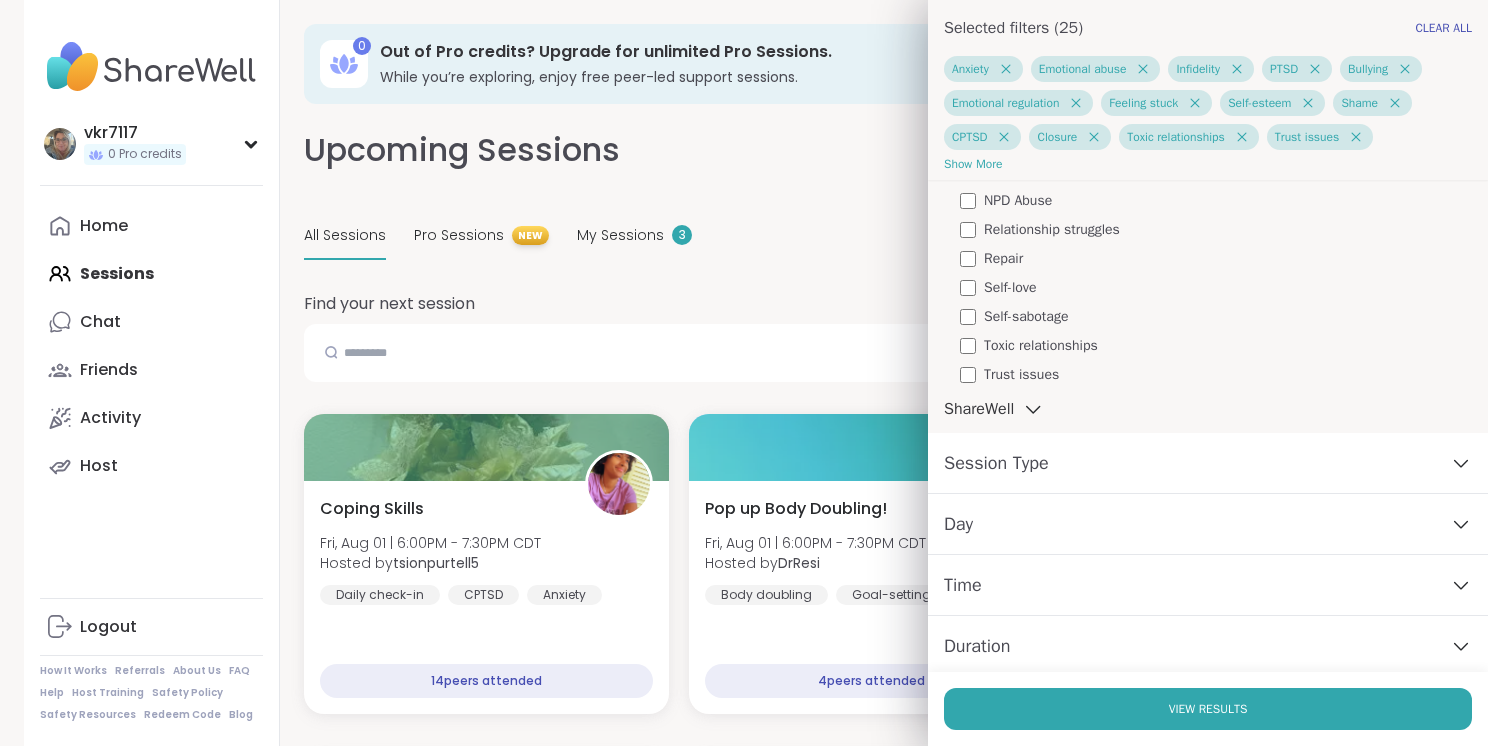 click on "Session Type" at bounding box center [1208, 463] 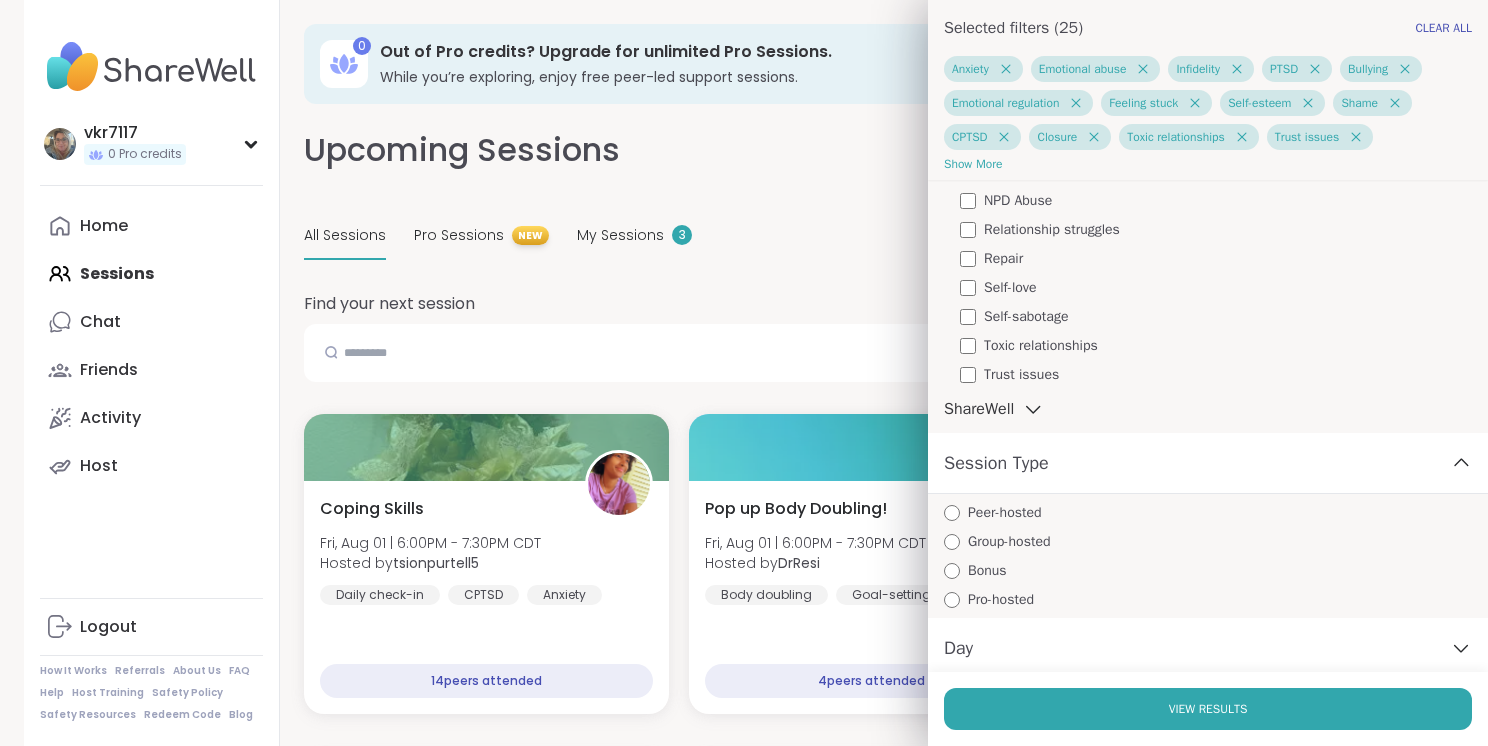 click on "Relationship struggles" at bounding box center (1216, 229) 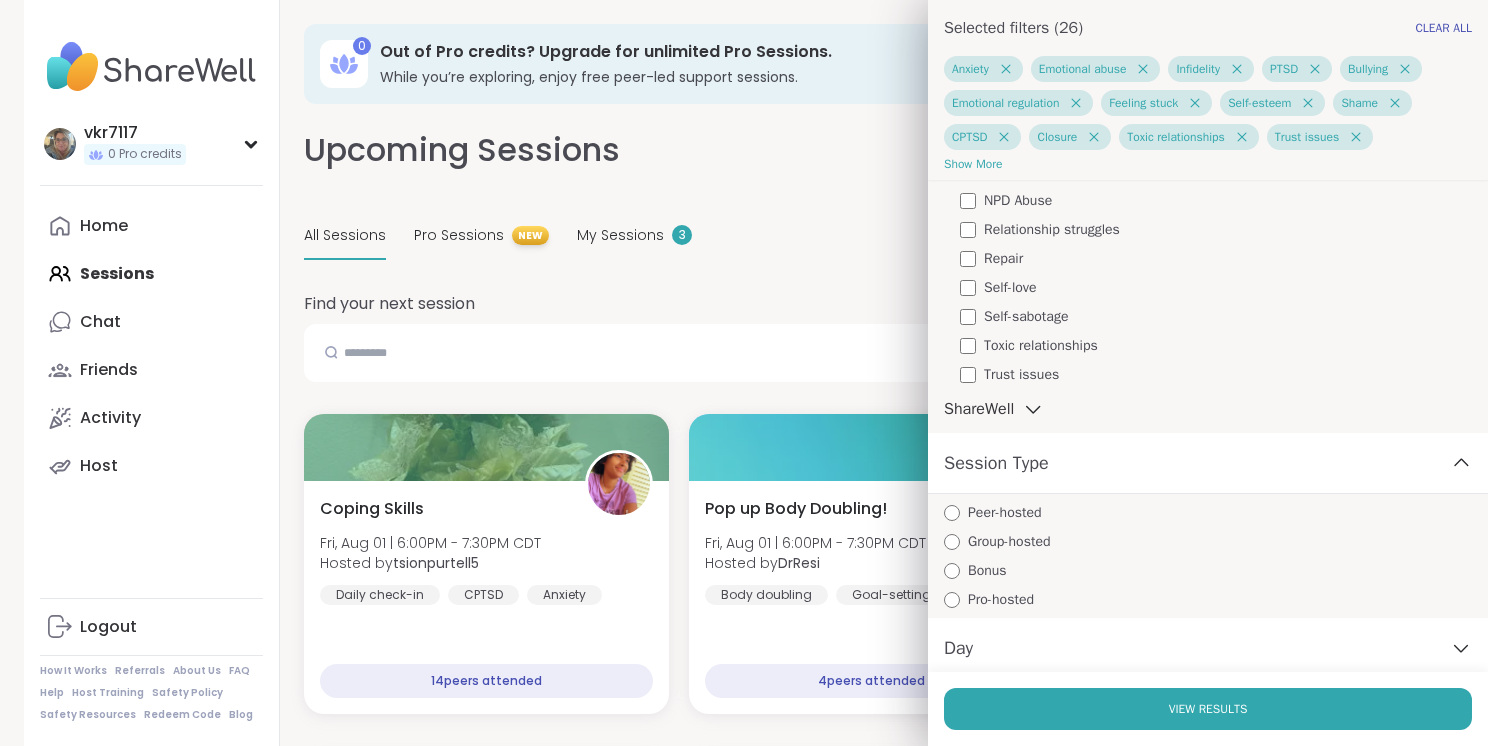 click on "NPD Abuse" at bounding box center [1018, 200] 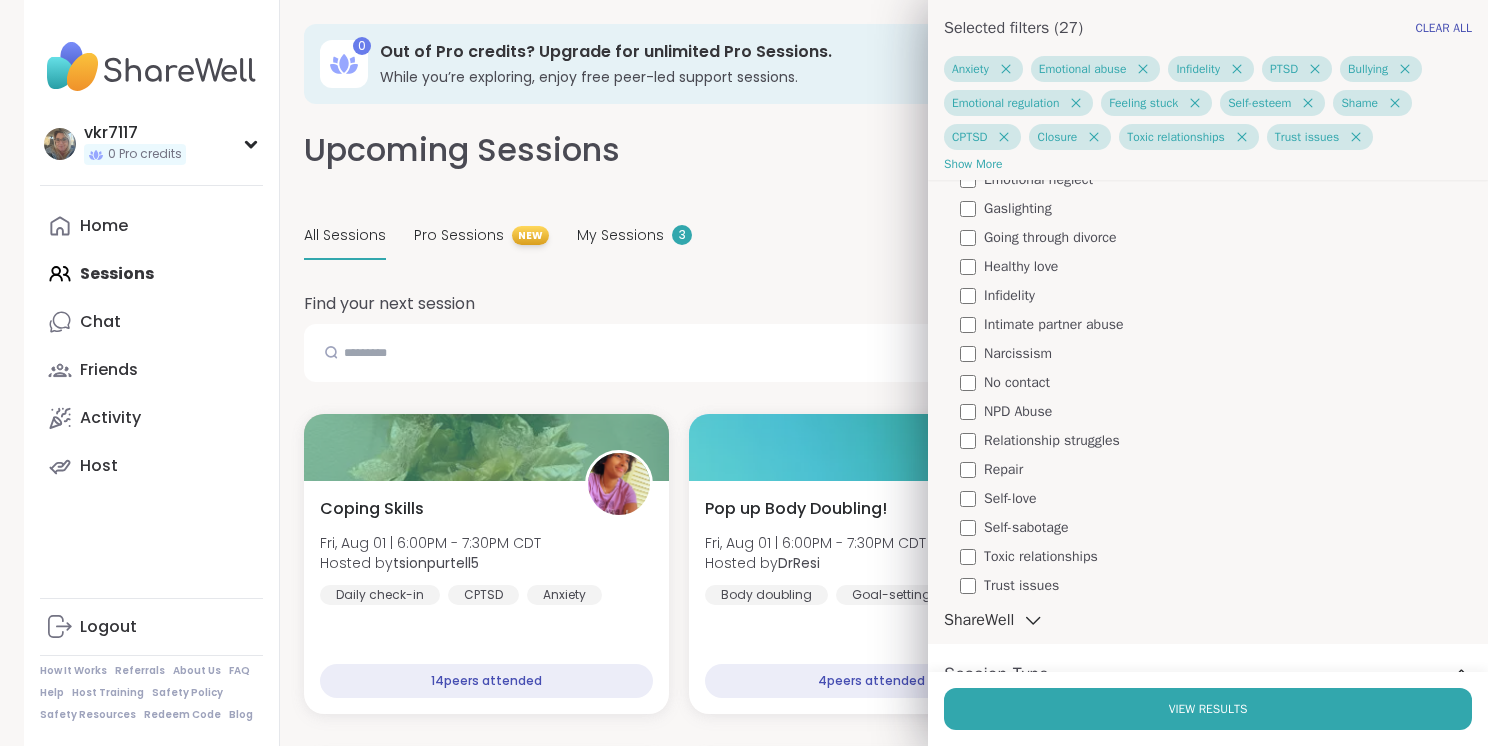 scroll, scrollTop: 5689, scrollLeft: 0, axis: vertical 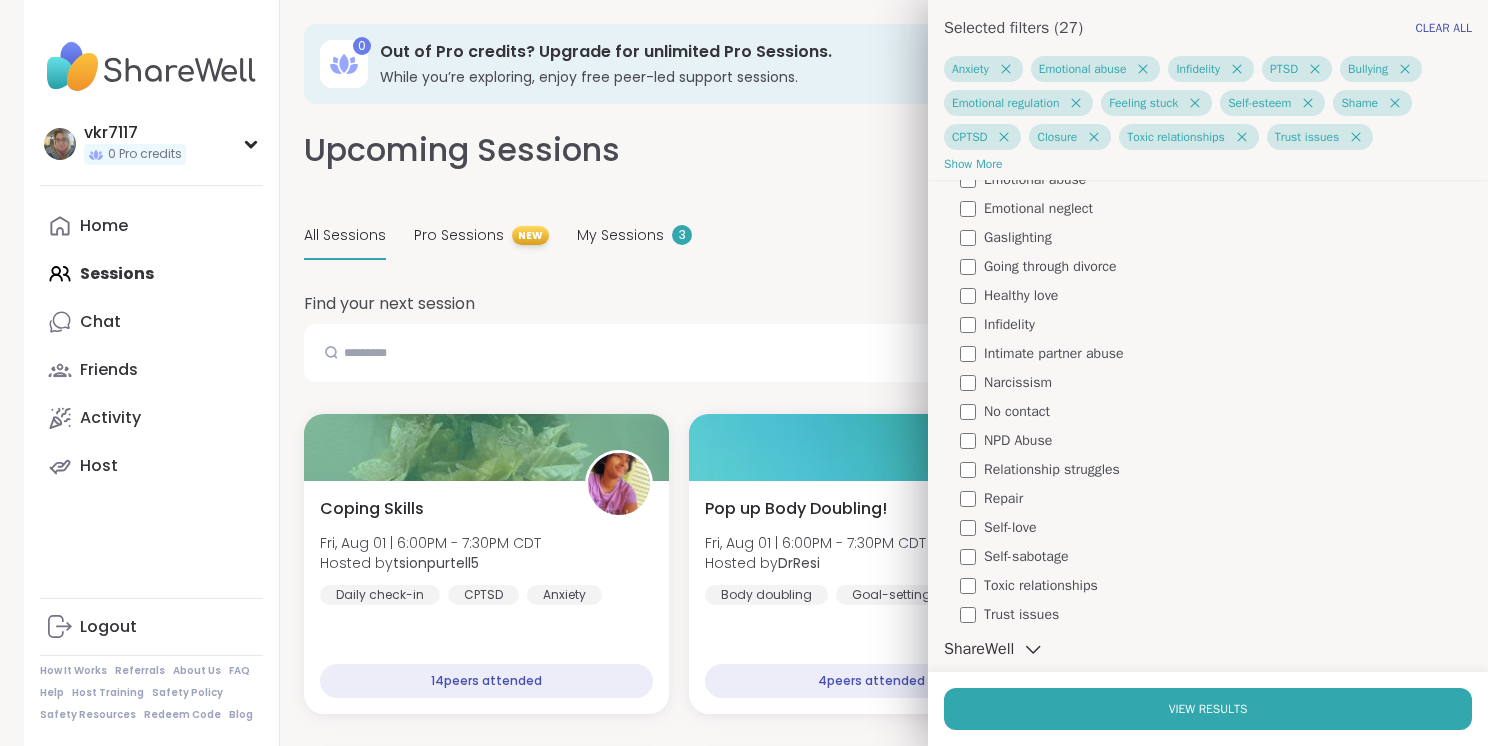 click on "Emotional neglect" at bounding box center (1038, 208) 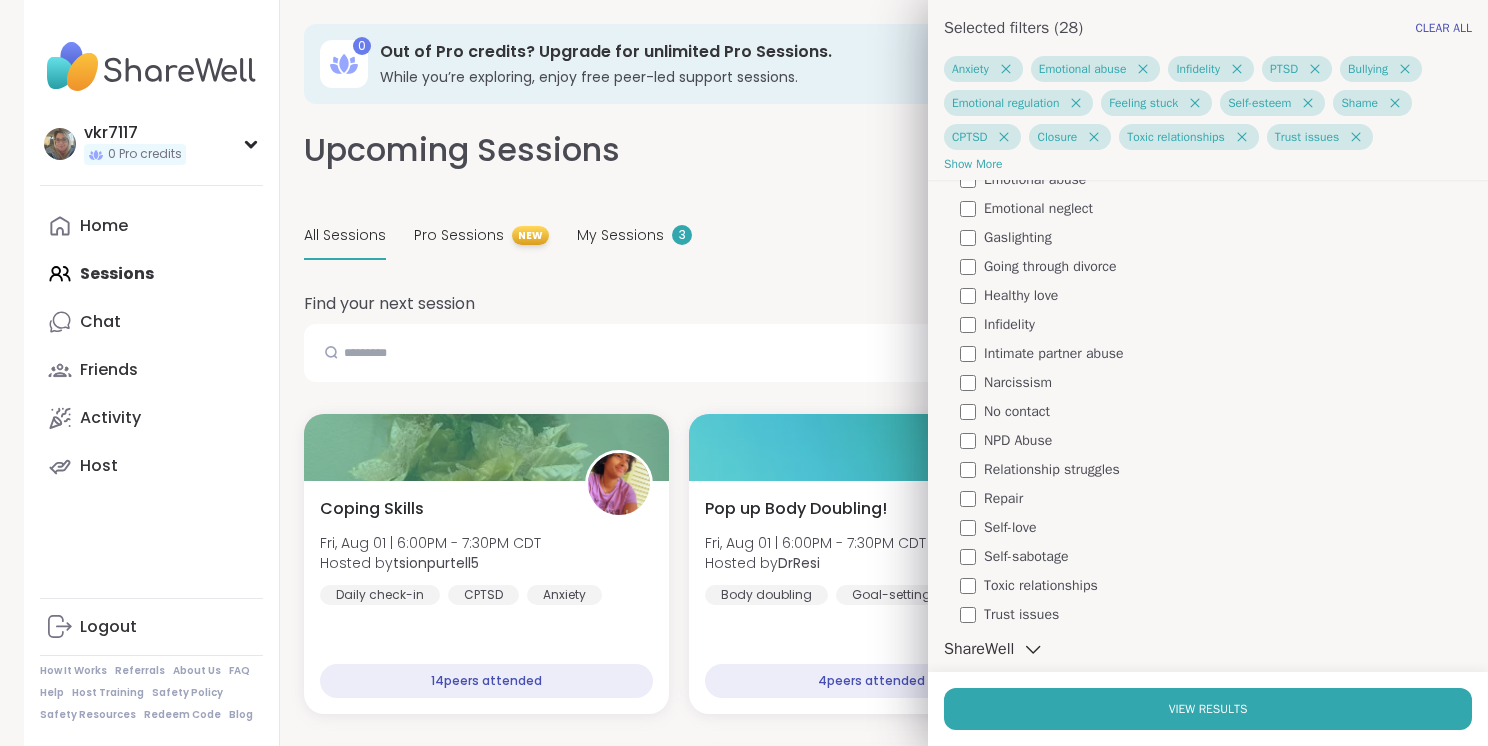 click on "Narcissism" at bounding box center (1018, 382) 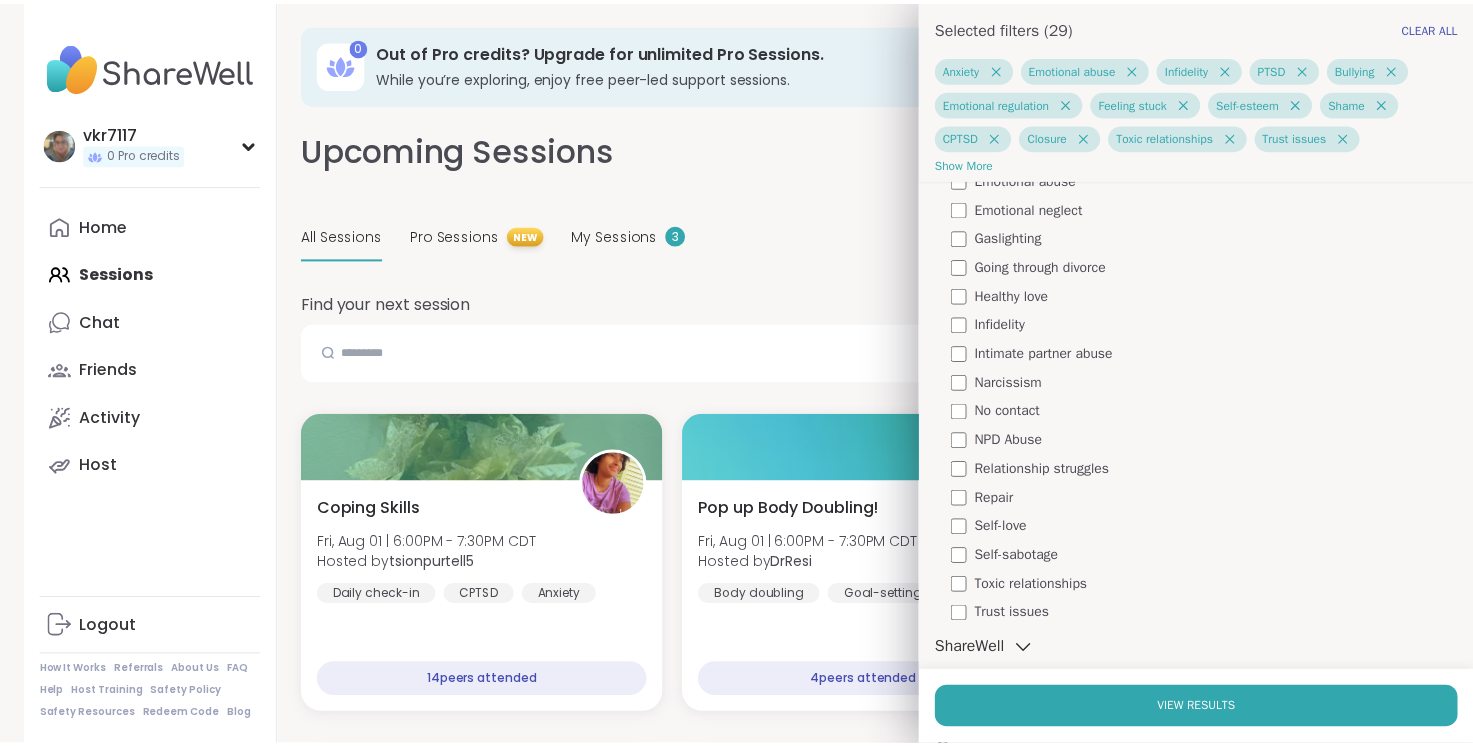 scroll, scrollTop: 6056, scrollLeft: 0, axis: vertical 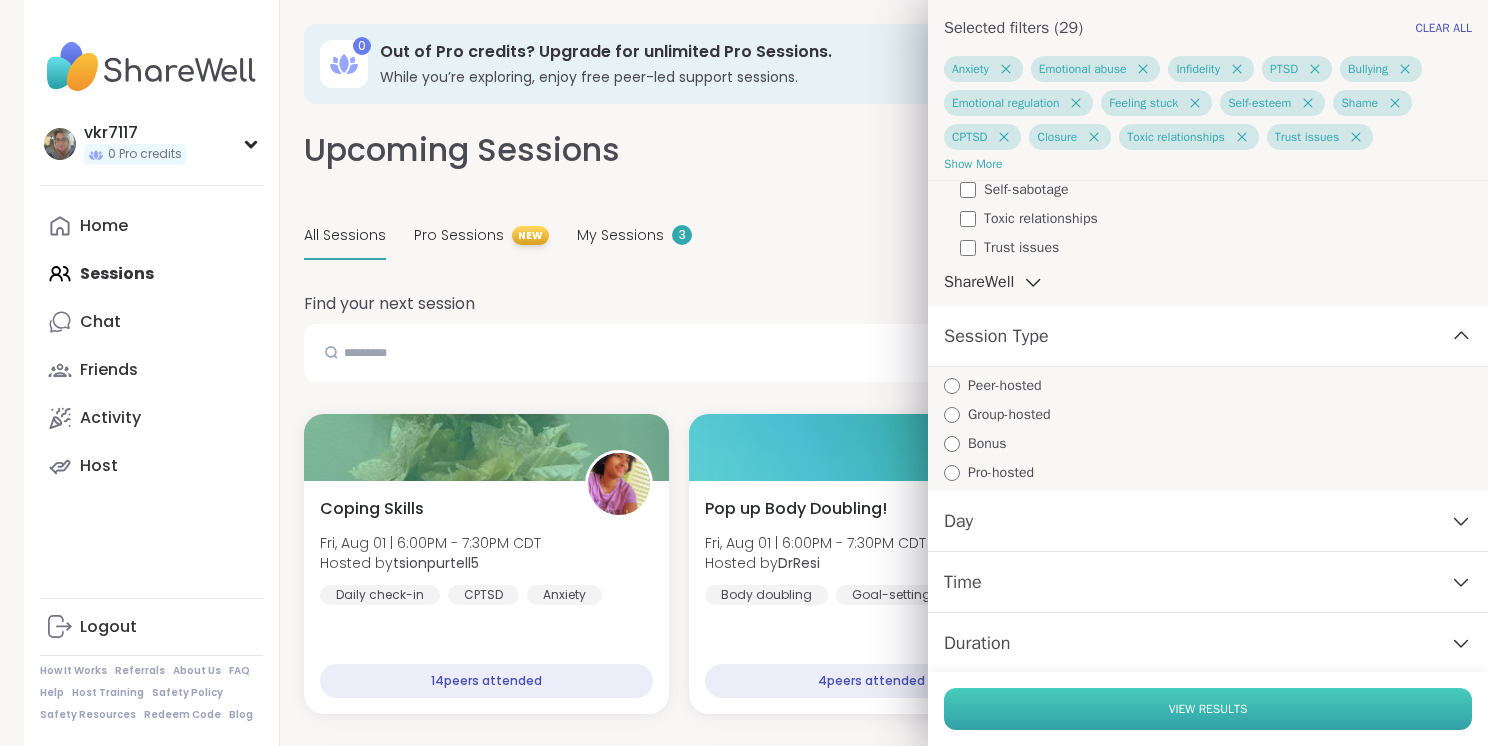 click on "View Results" at bounding box center [1208, 709] 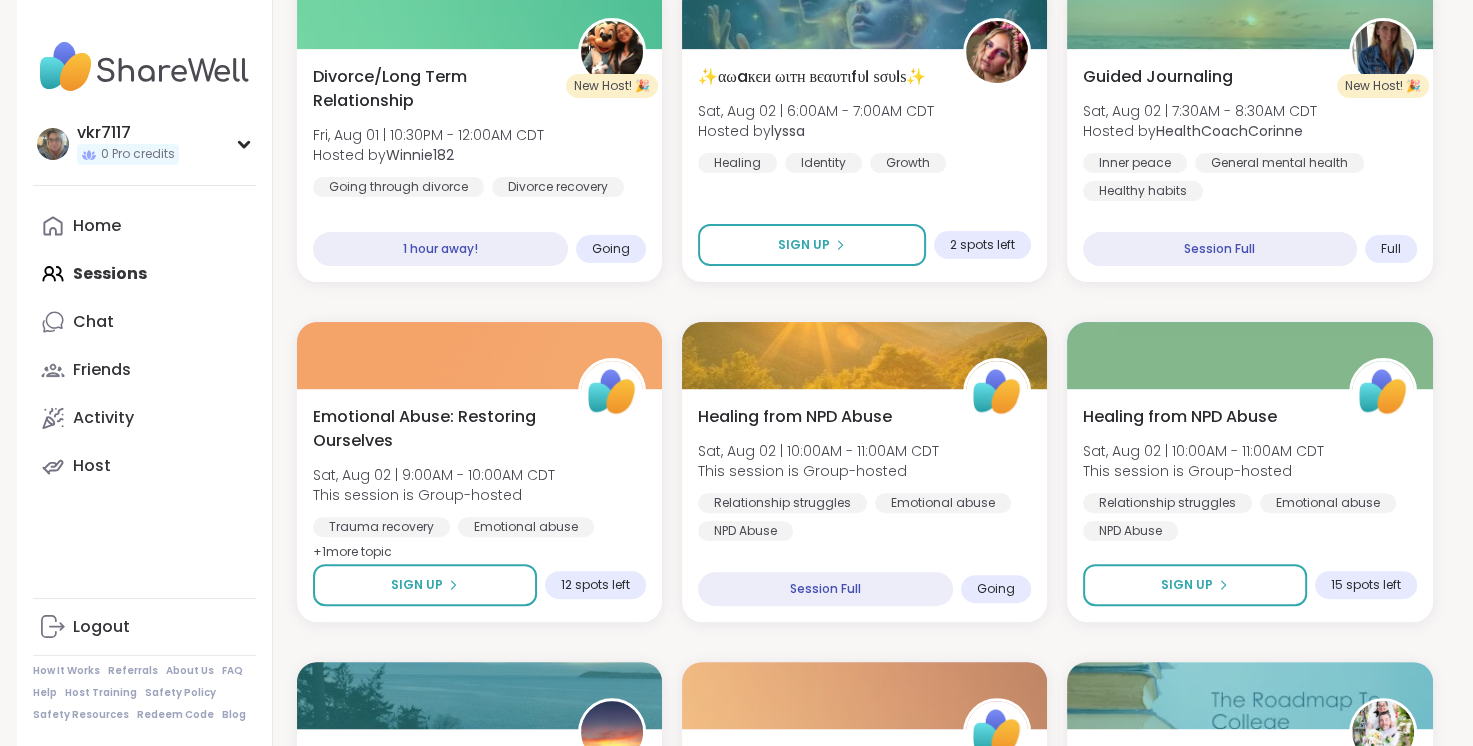 scroll, scrollTop: 572, scrollLeft: 0, axis: vertical 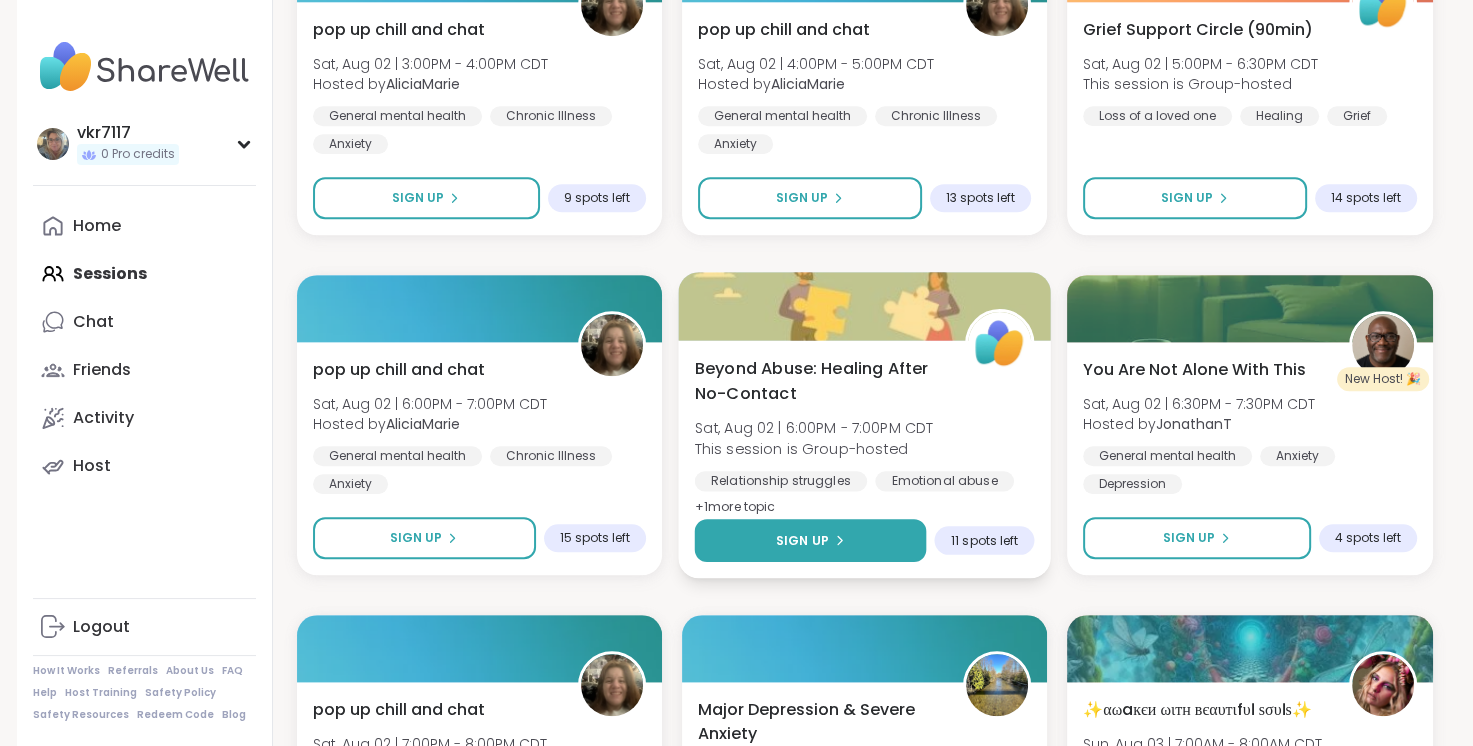 click on "Sign Up" at bounding box center (802, 540) 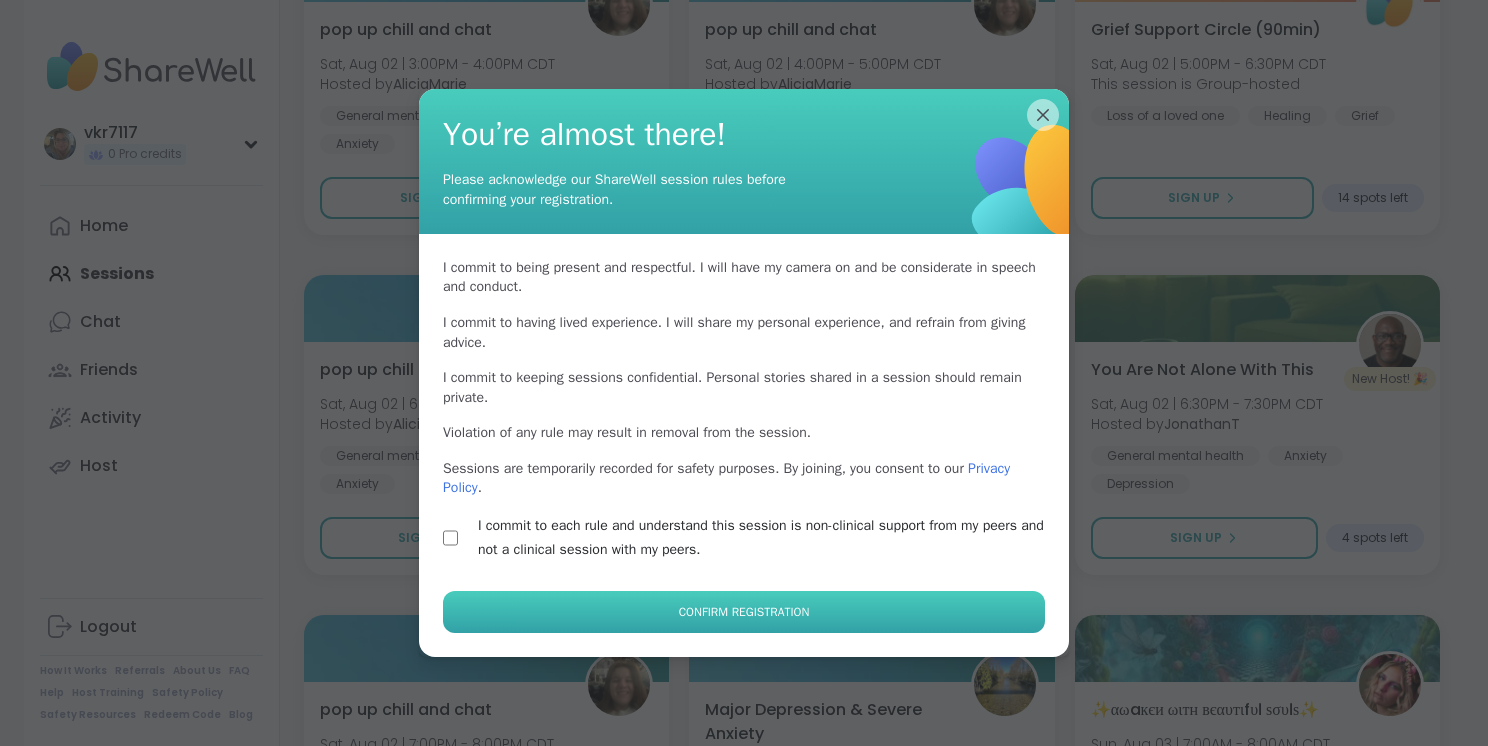 click on "Confirm Registration" at bounding box center (744, 612) 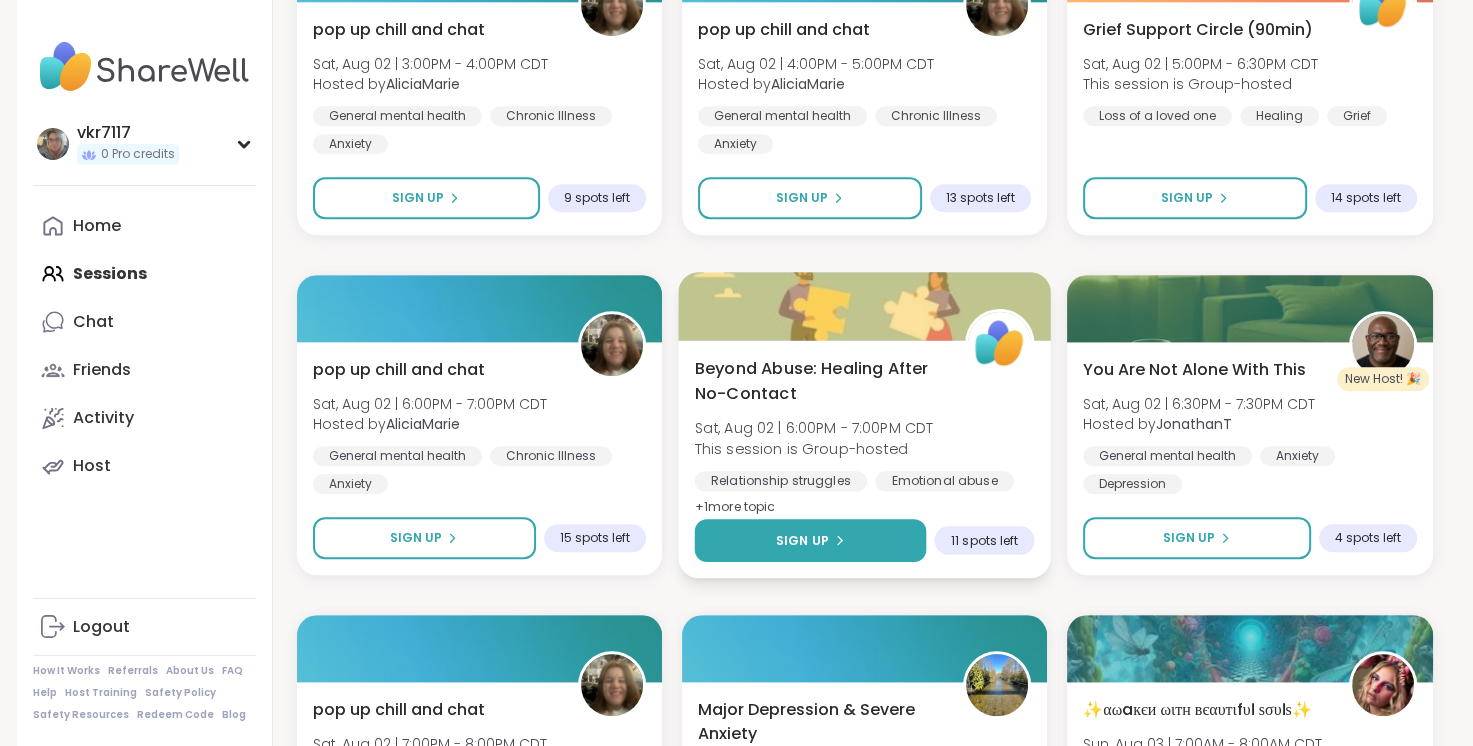 click on "Sign Up" at bounding box center (810, 540) 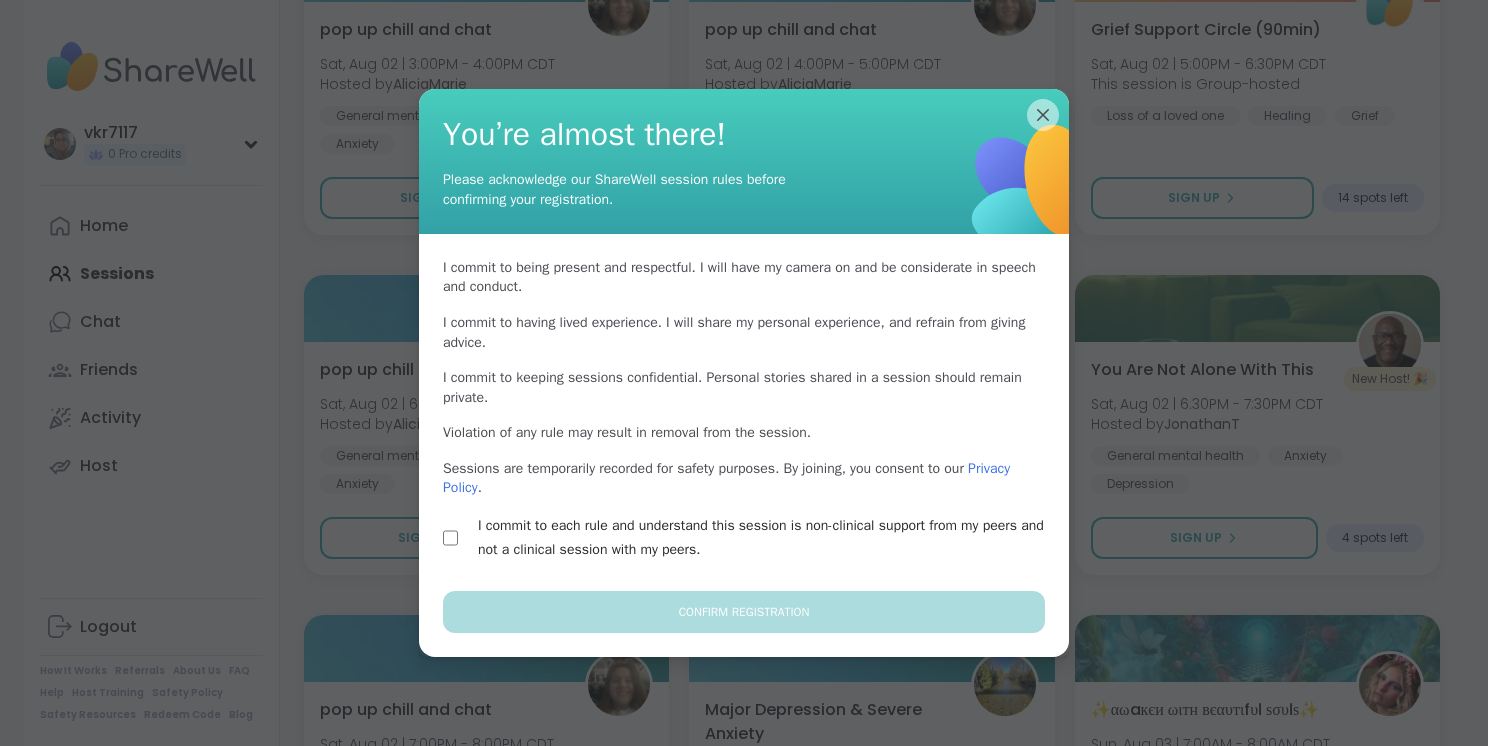 click on "I commit to being present and respectful . I will have my camera on and be considerate in speech and conduct. I commit to having lived experience . I will share my personal experience, and refrain from giving advice. I commit to keeping sessions confidential . Personal stories shared in a session should remain private. Violation of any rule may result in removal from the session. Sessions are temporarily recorded for safety purposes. By joining, you consent to our   Privacy Policy . I commit to each rule and understand this session is non-clinical support from my peers and not a clinical session with my peers." at bounding box center [744, 412] 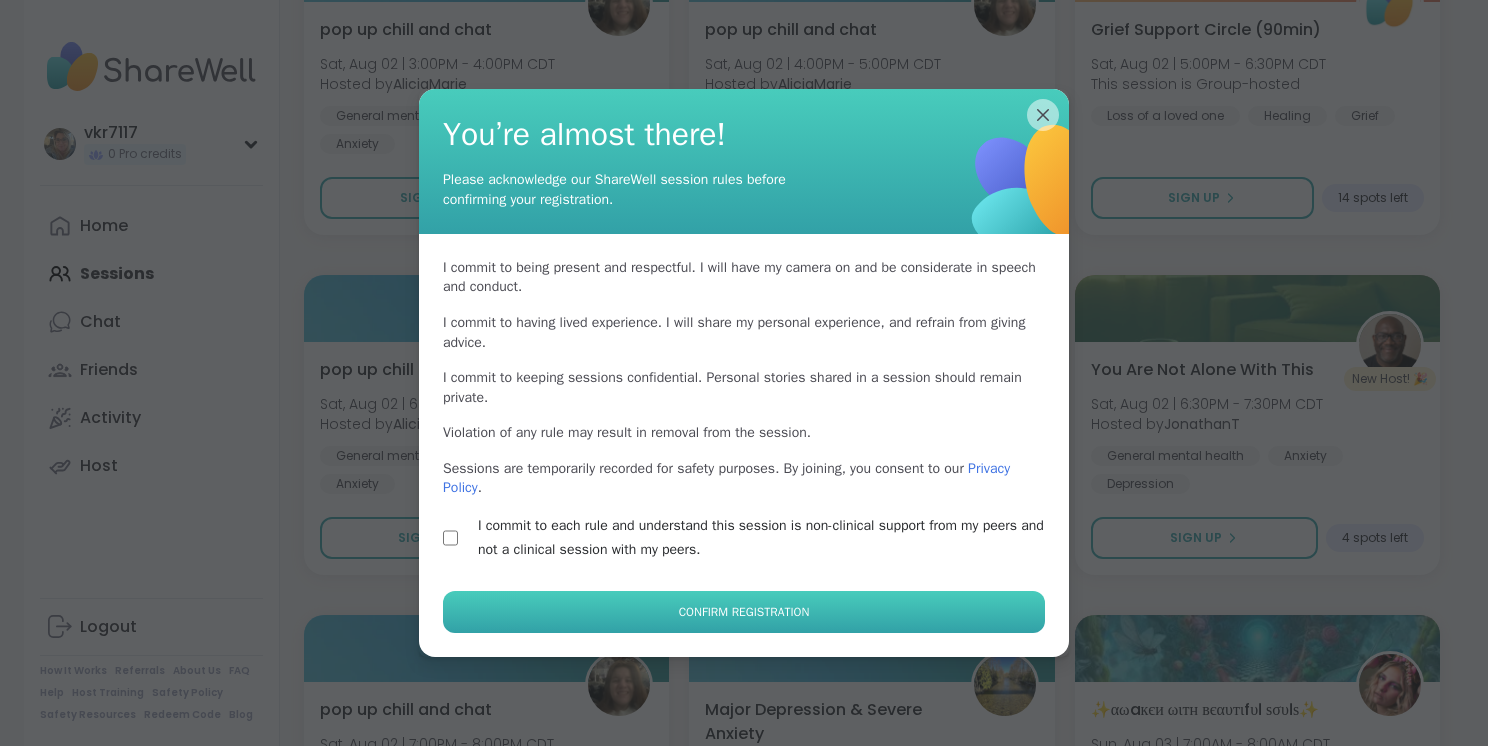 click on "Confirm Registration" at bounding box center [744, 612] 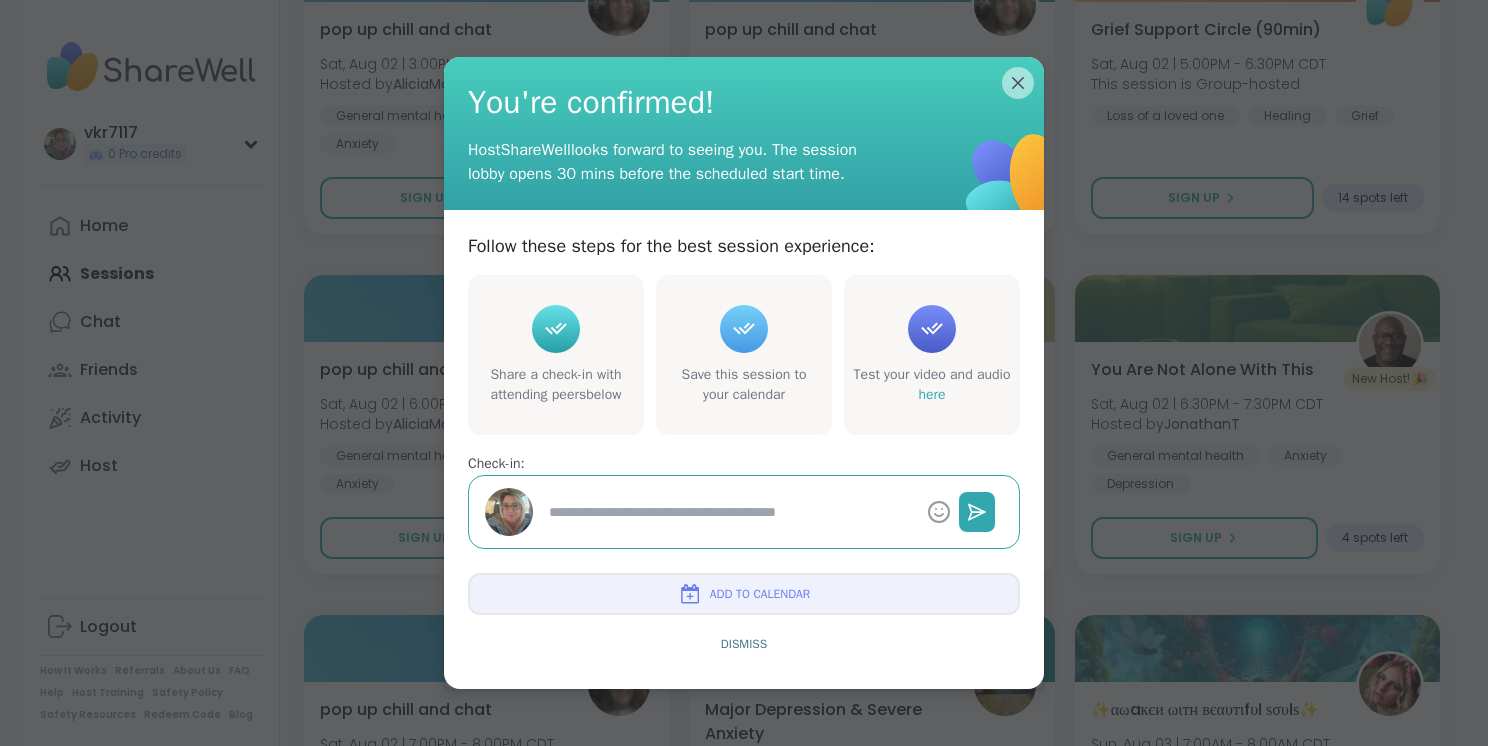 type on "*" 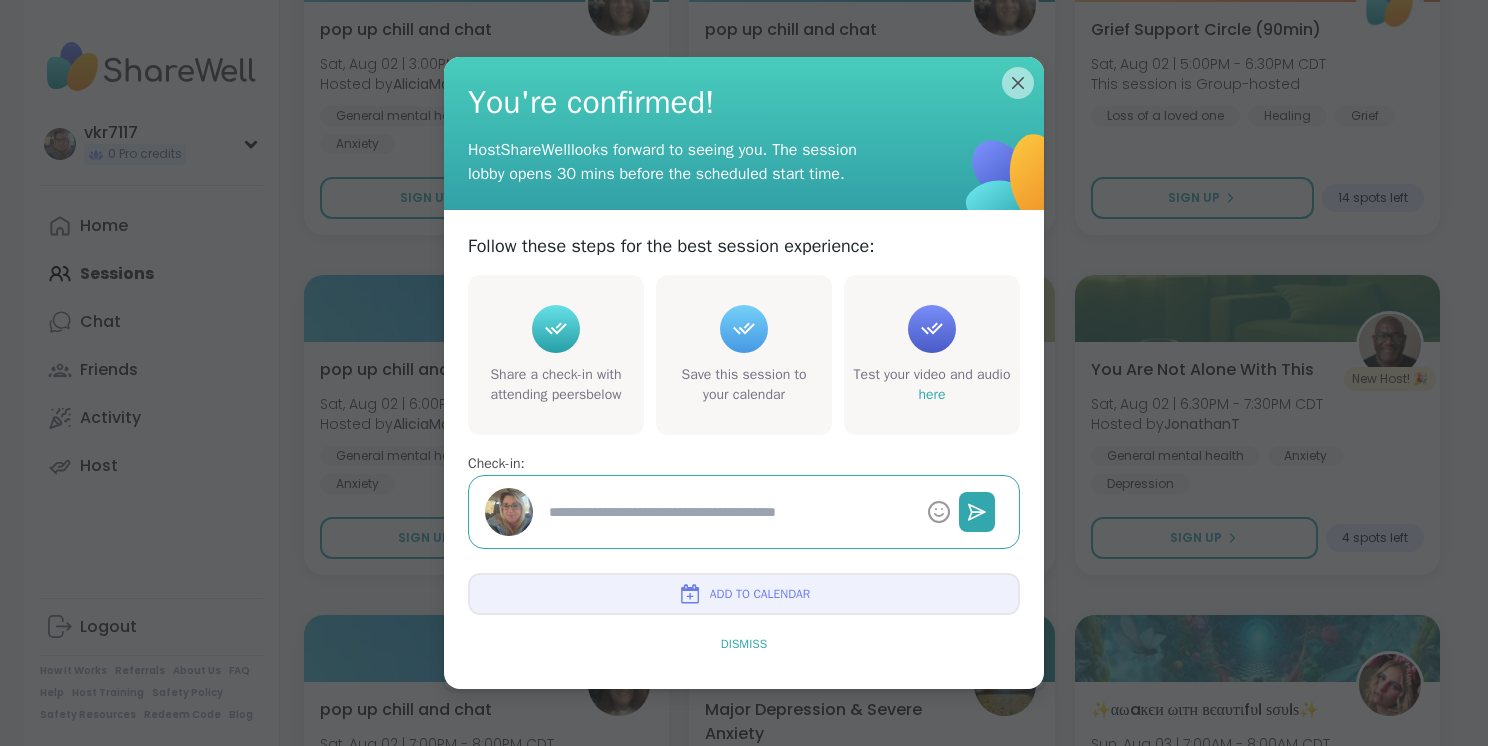 click on "Dismiss" at bounding box center [744, 644] 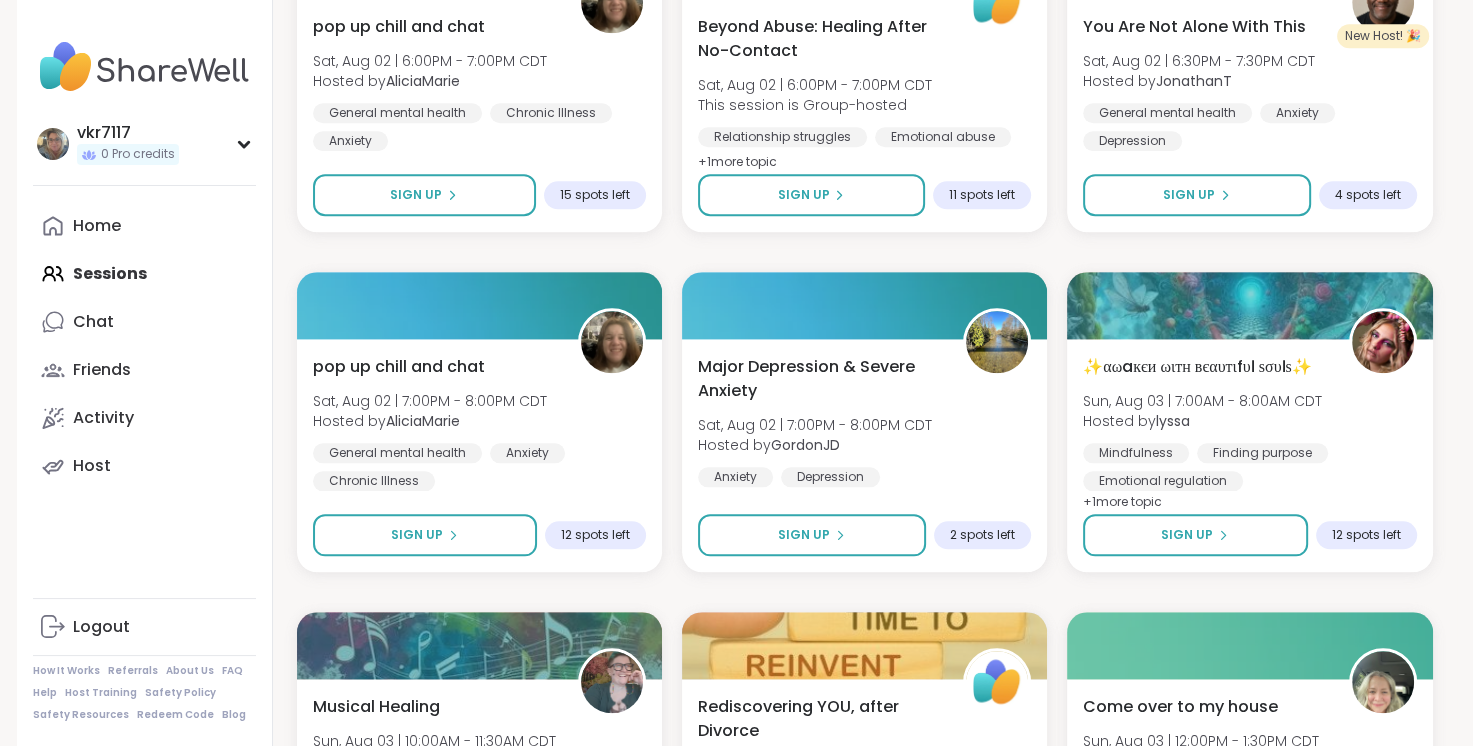 scroll, scrollTop: 1959, scrollLeft: 0, axis: vertical 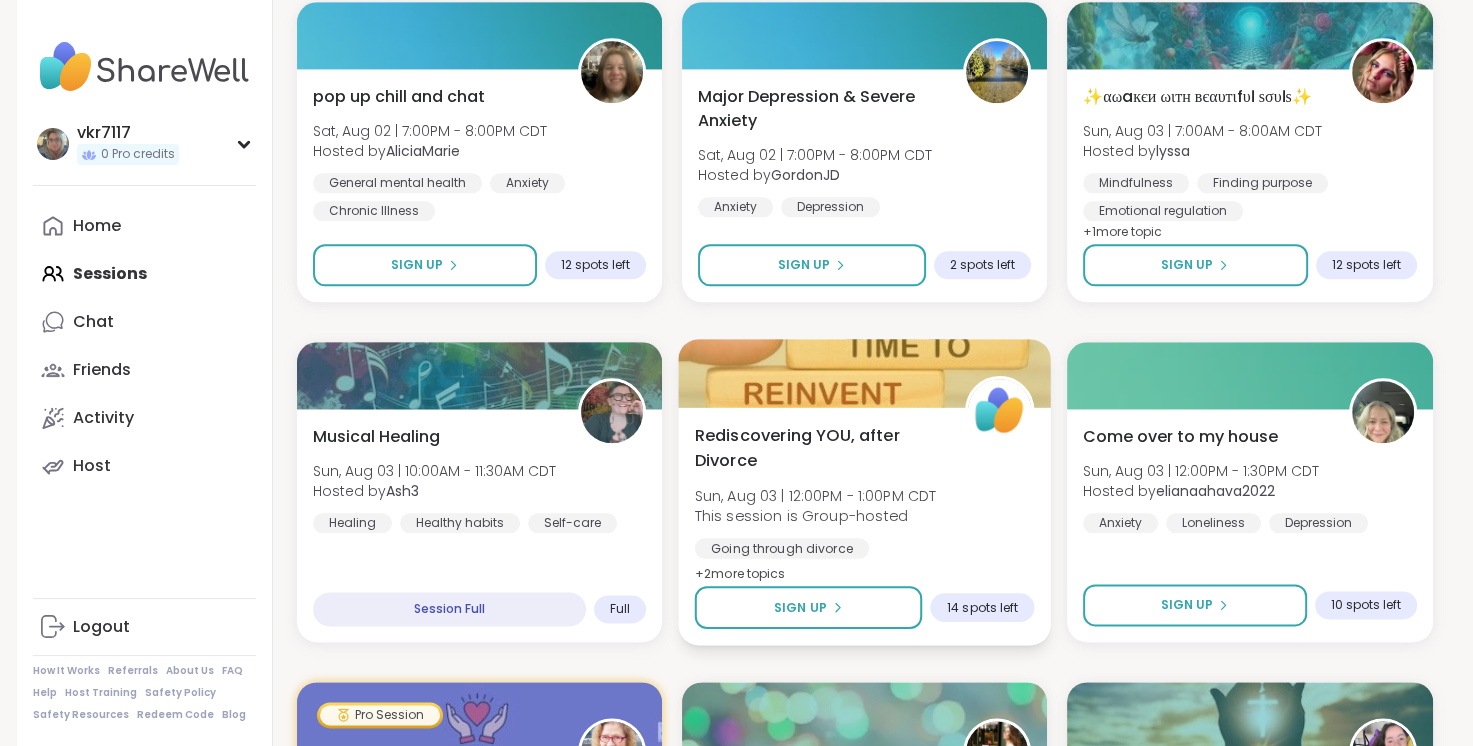 click on "Rediscovering YOU, after Divorce" at bounding box center [818, 447] 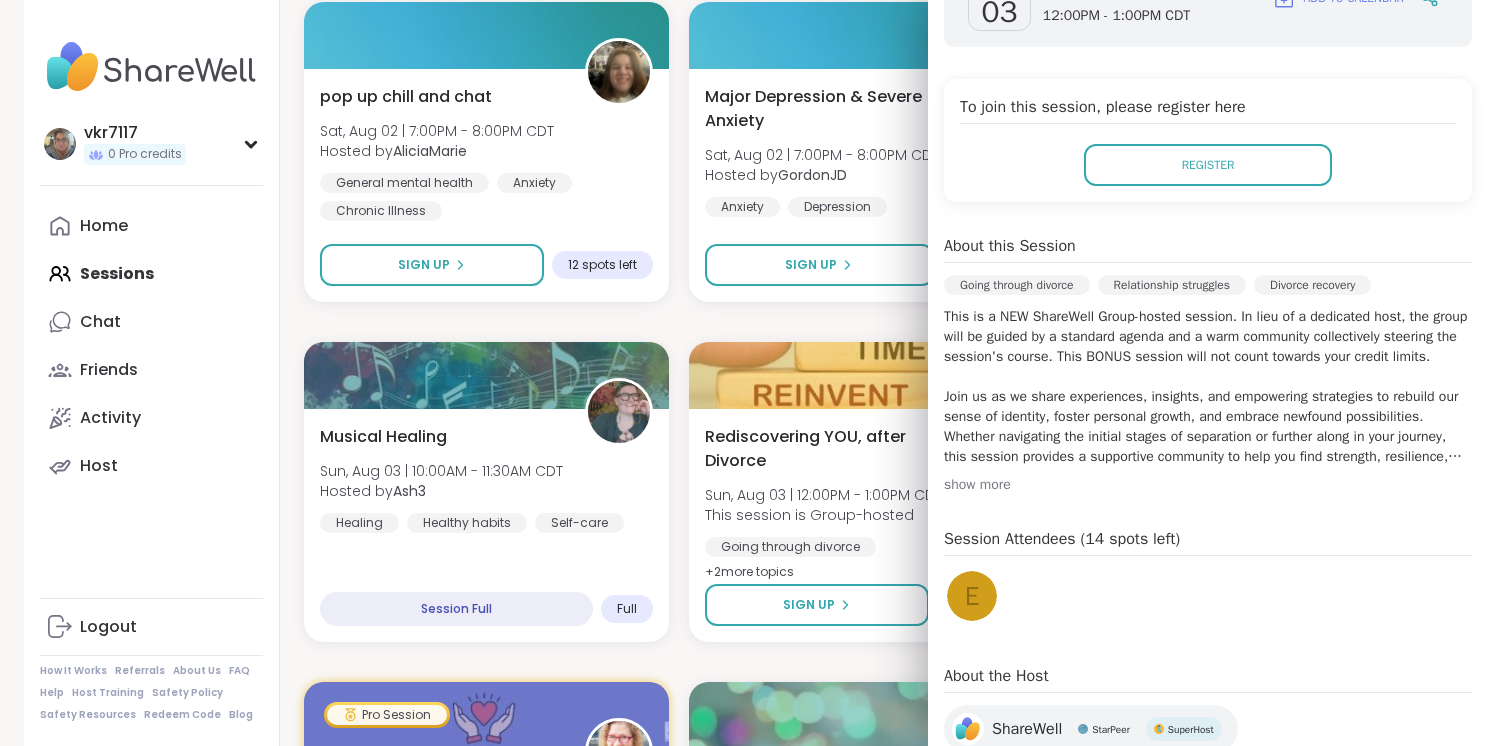 scroll, scrollTop: 360, scrollLeft: 0, axis: vertical 